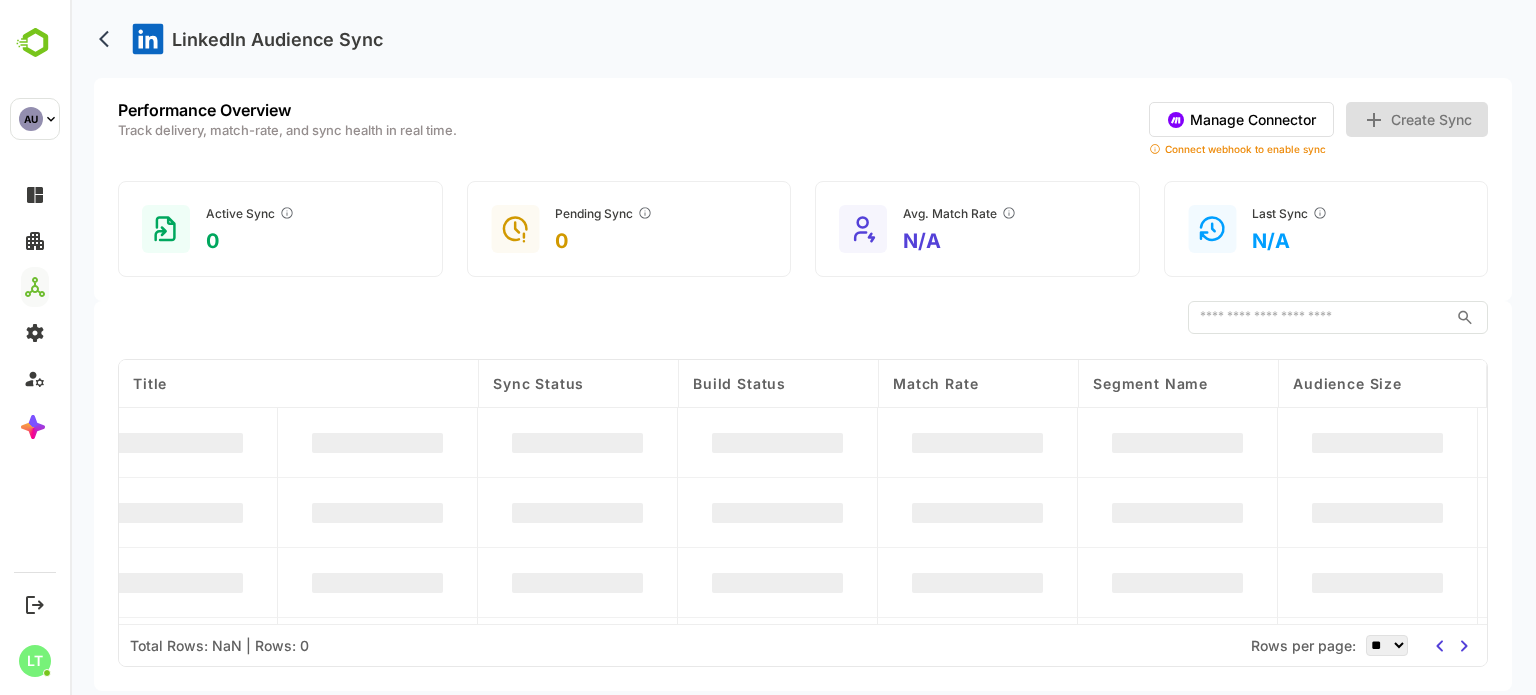 scroll, scrollTop: 0, scrollLeft: 0, axis: both 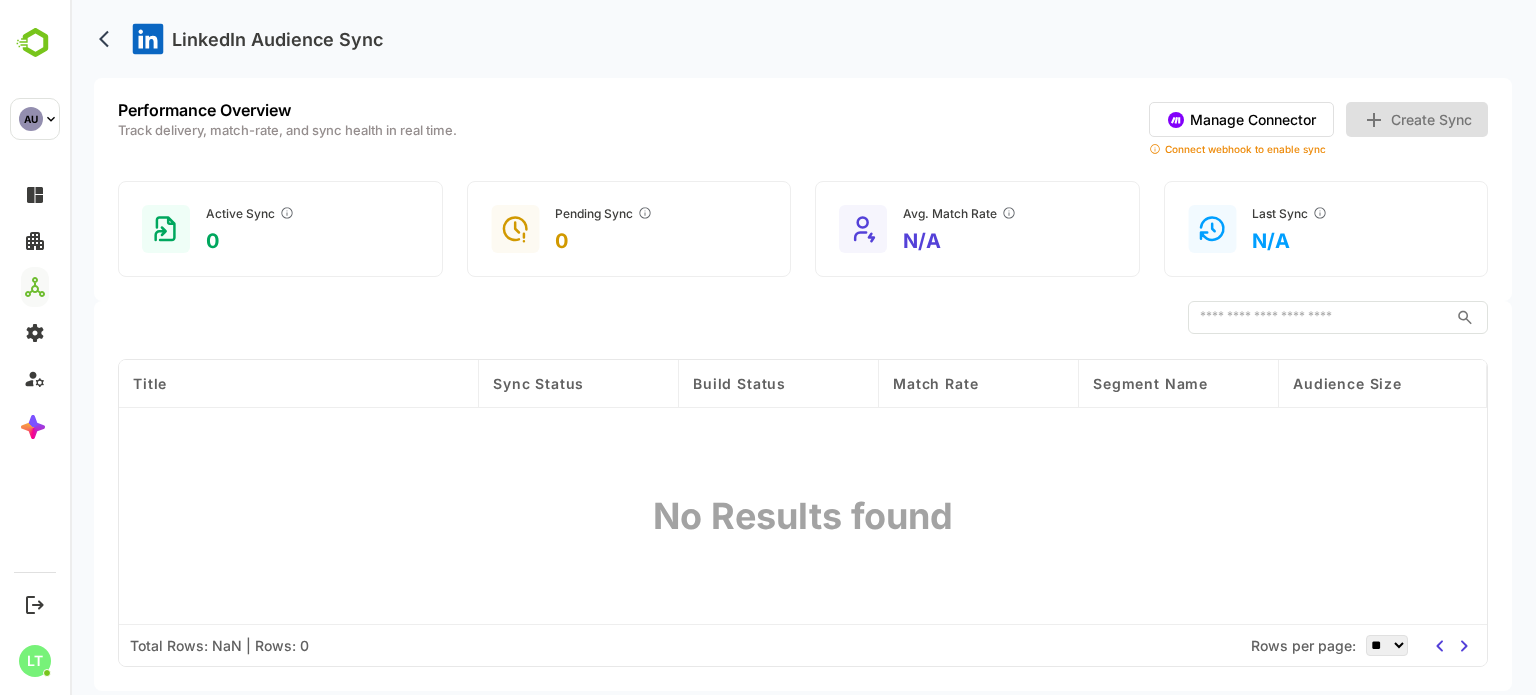 click on "Manage Connector" at bounding box center [1241, 119] 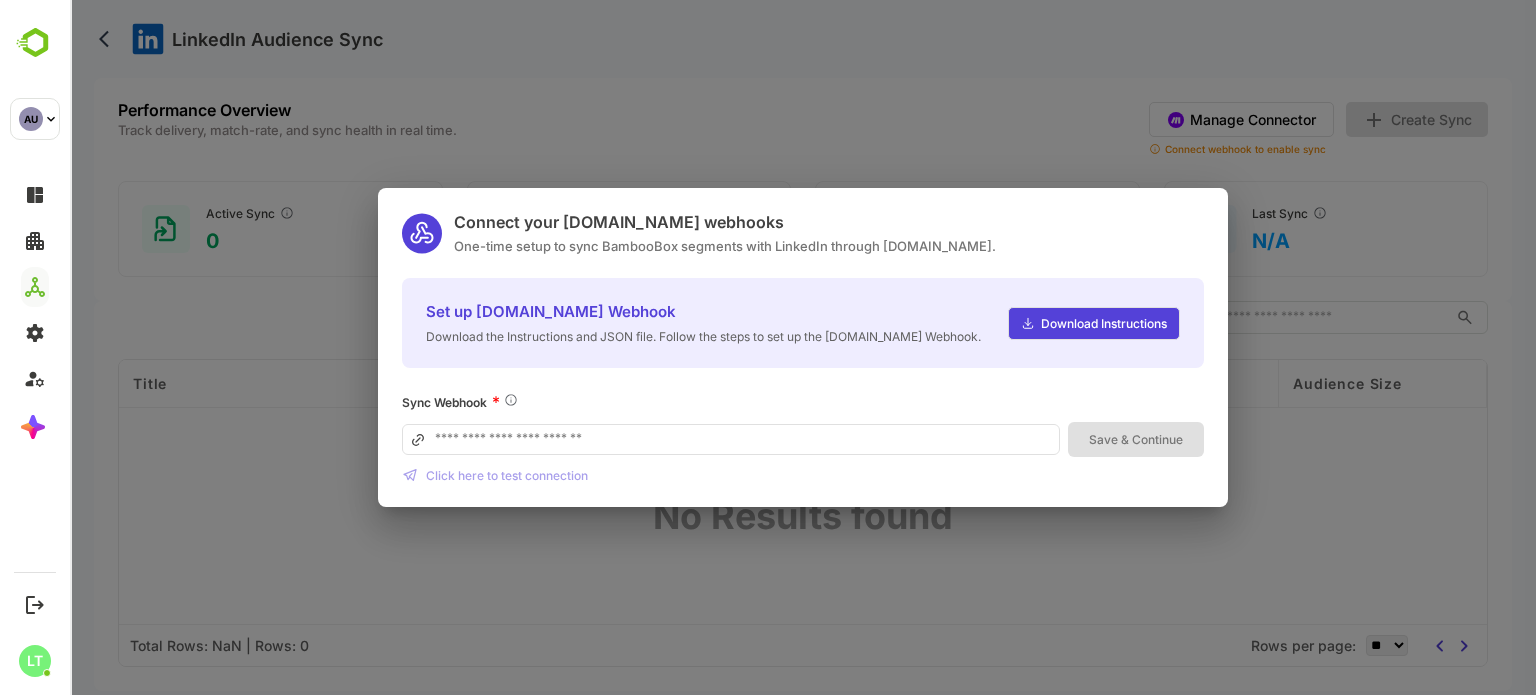 click at bounding box center [731, 439] 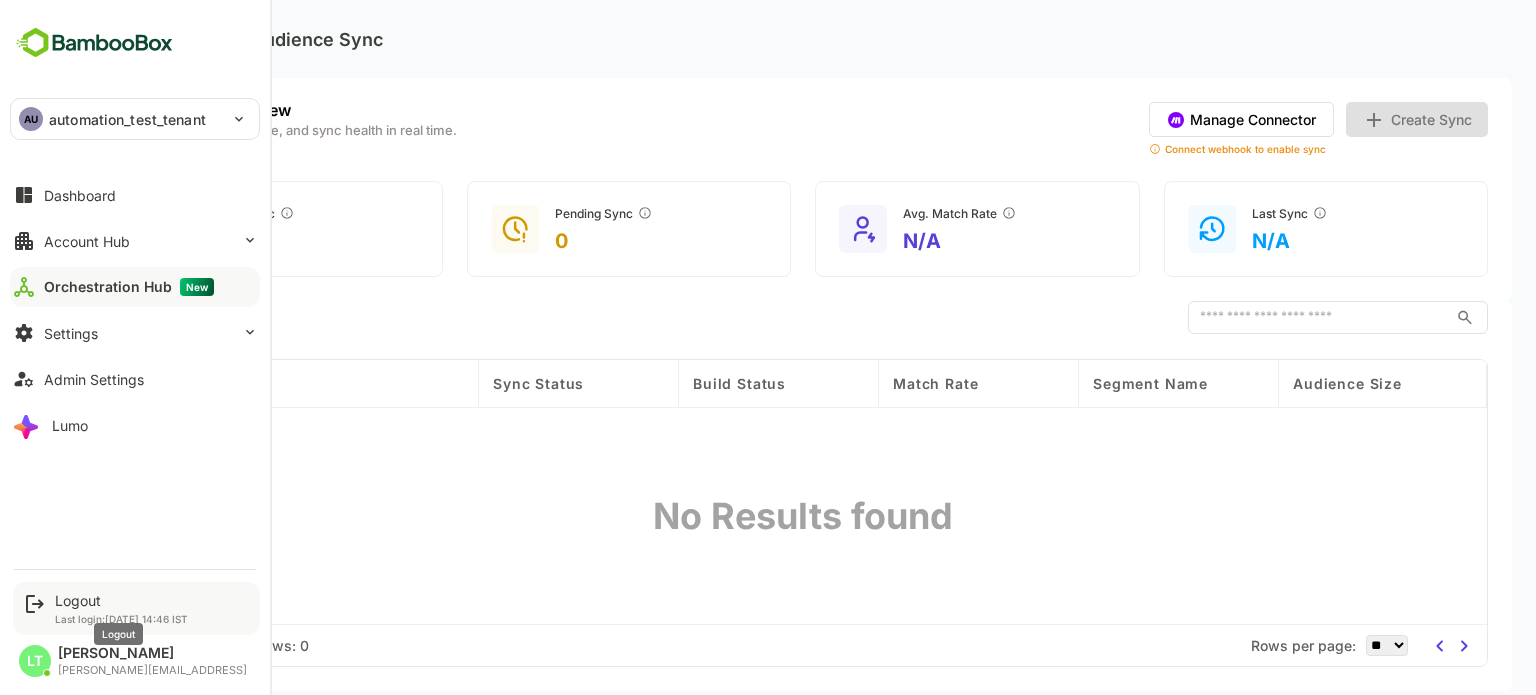 click on "Logout" at bounding box center [121, 600] 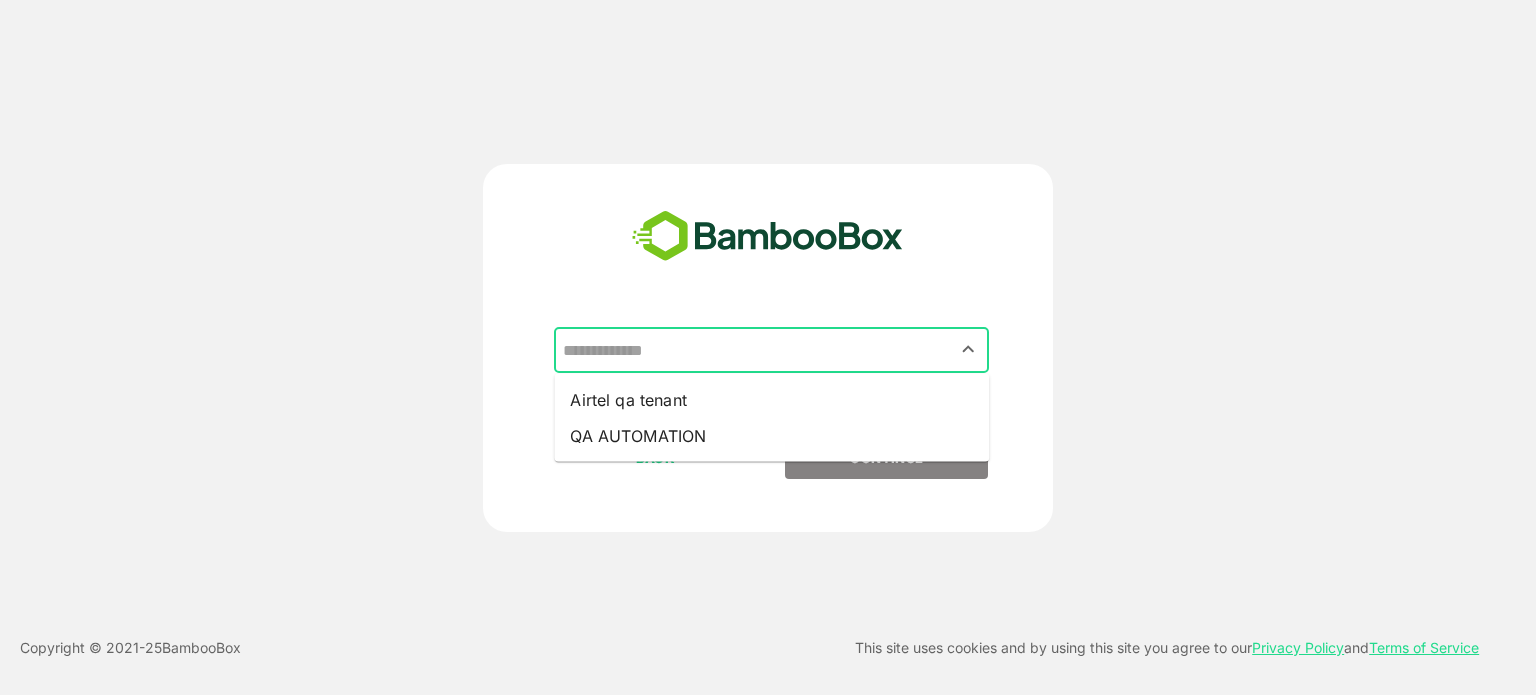 click at bounding box center (771, 350) 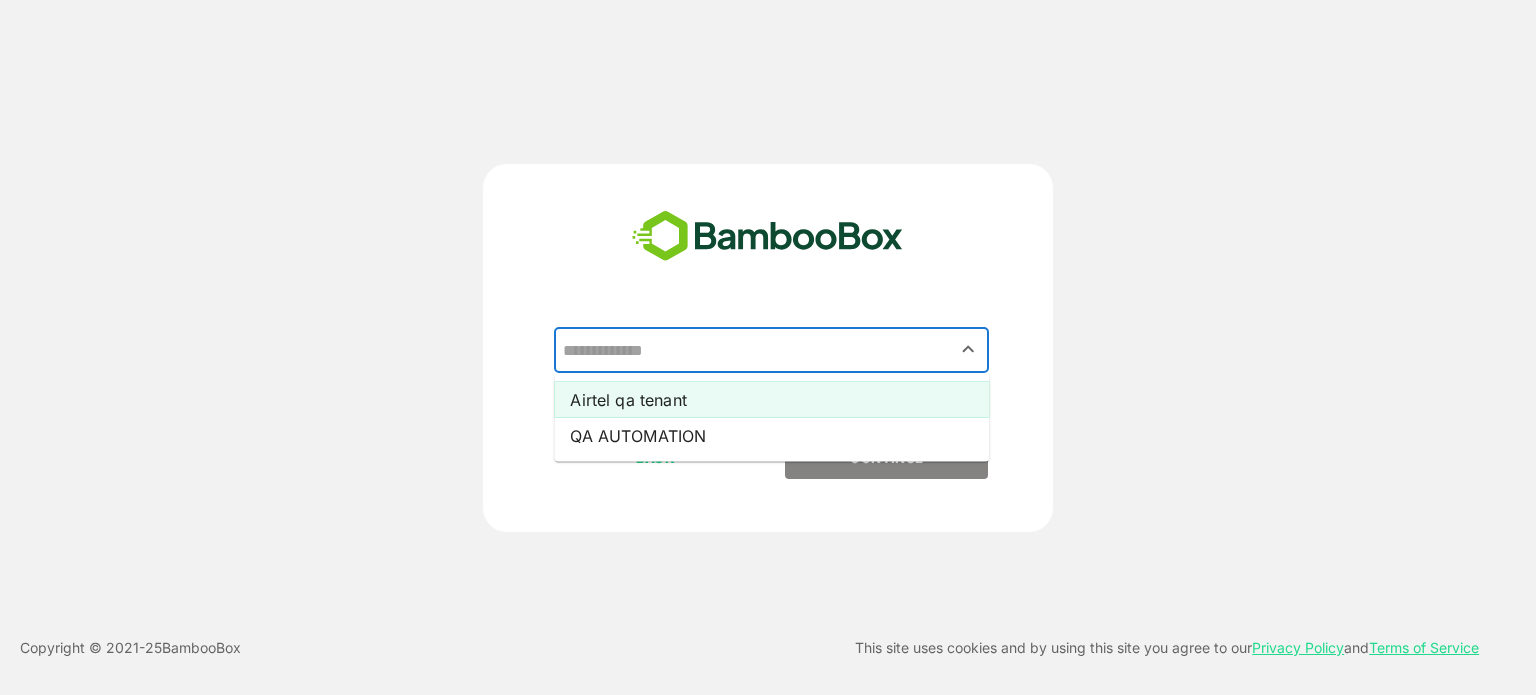 click on "Airtel qa tenant" at bounding box center (771, 400) 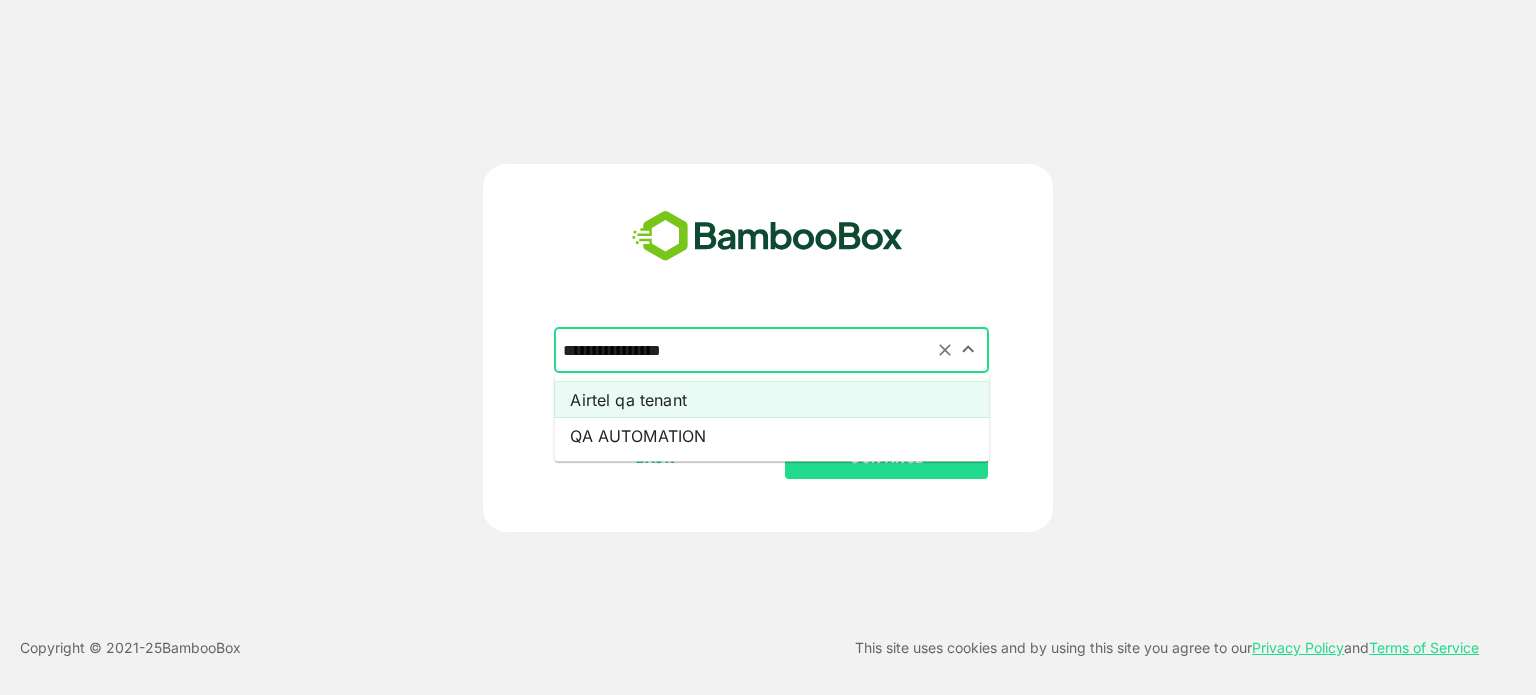 click on "**********" at bounding box center [771, 350] 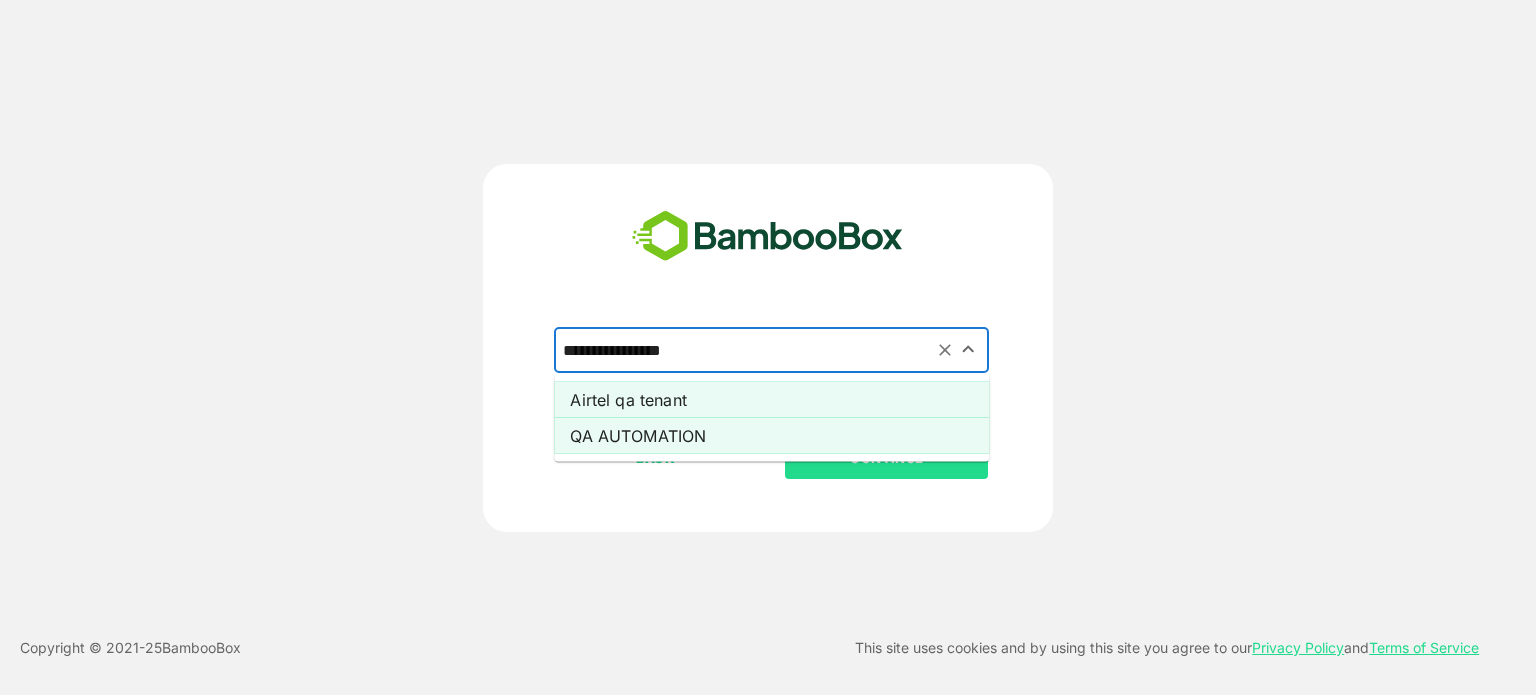 click on "QA AUTOMATION" at bounding box center (771, 436) 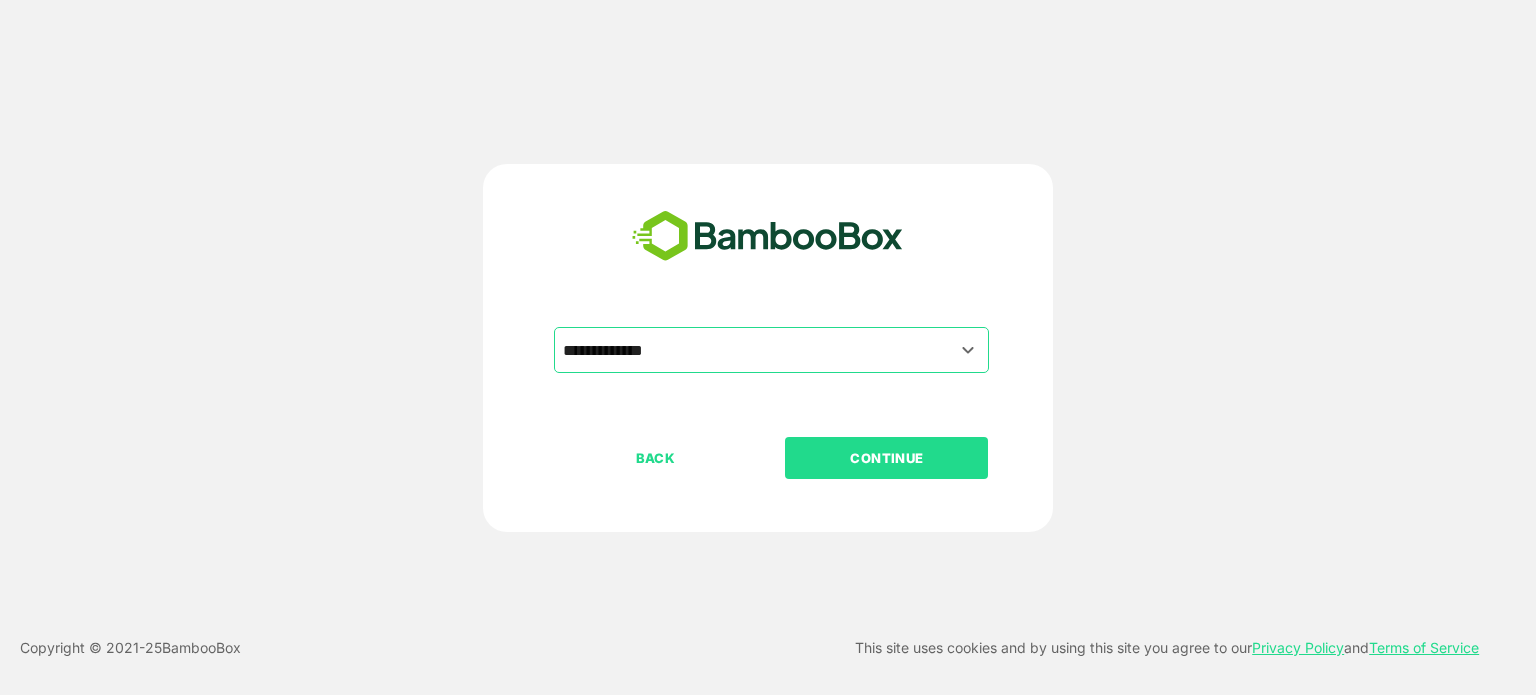 click on "CONTINUE" at bounding box center (887, 458) 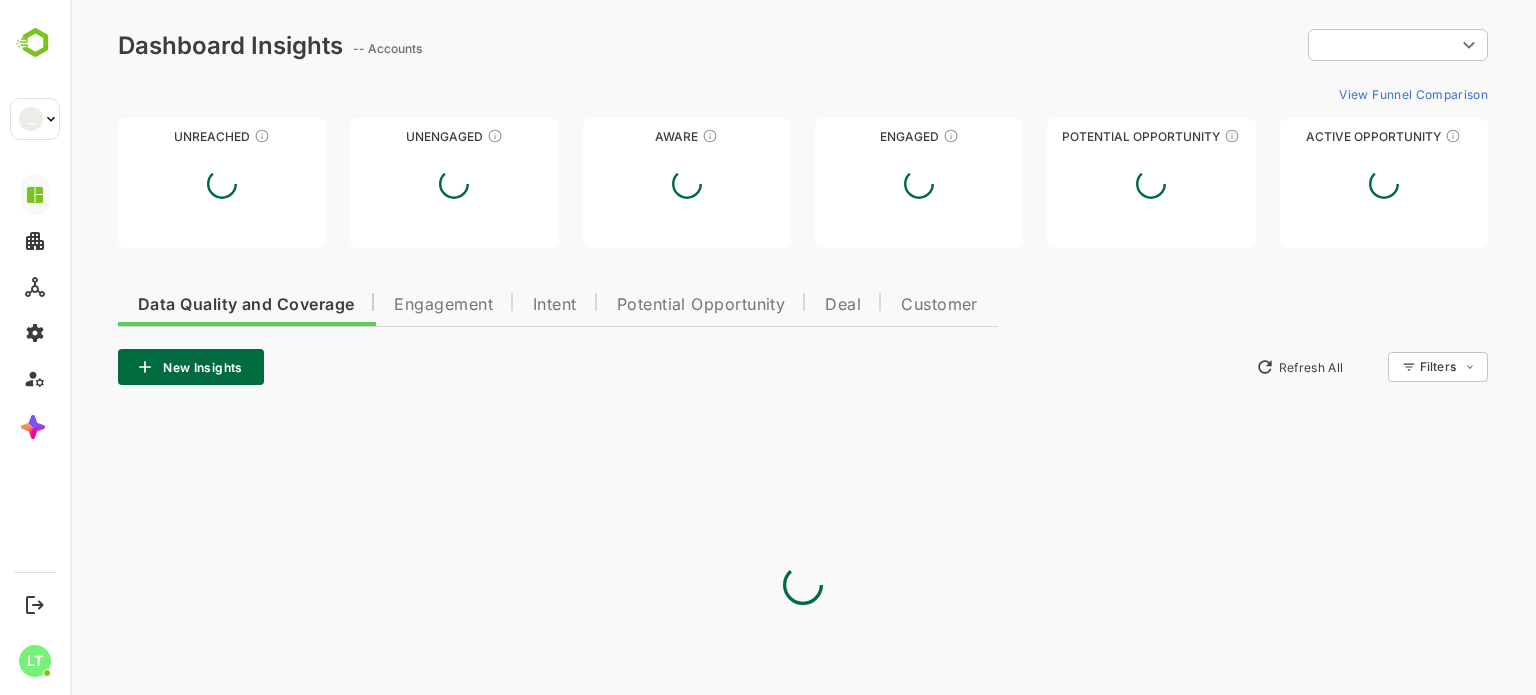 scroll, scrollTop: 0, scrollLeft: 0, axis: both 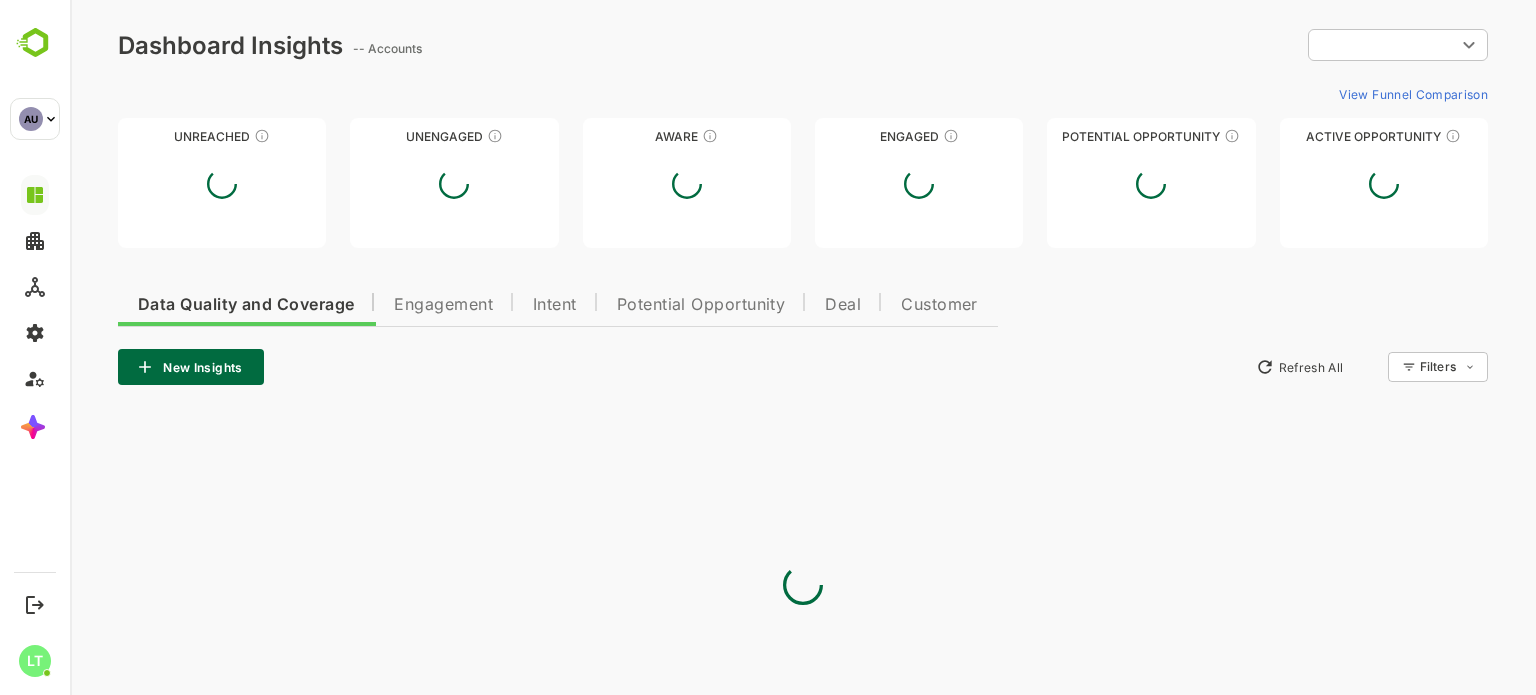 type on "**********" 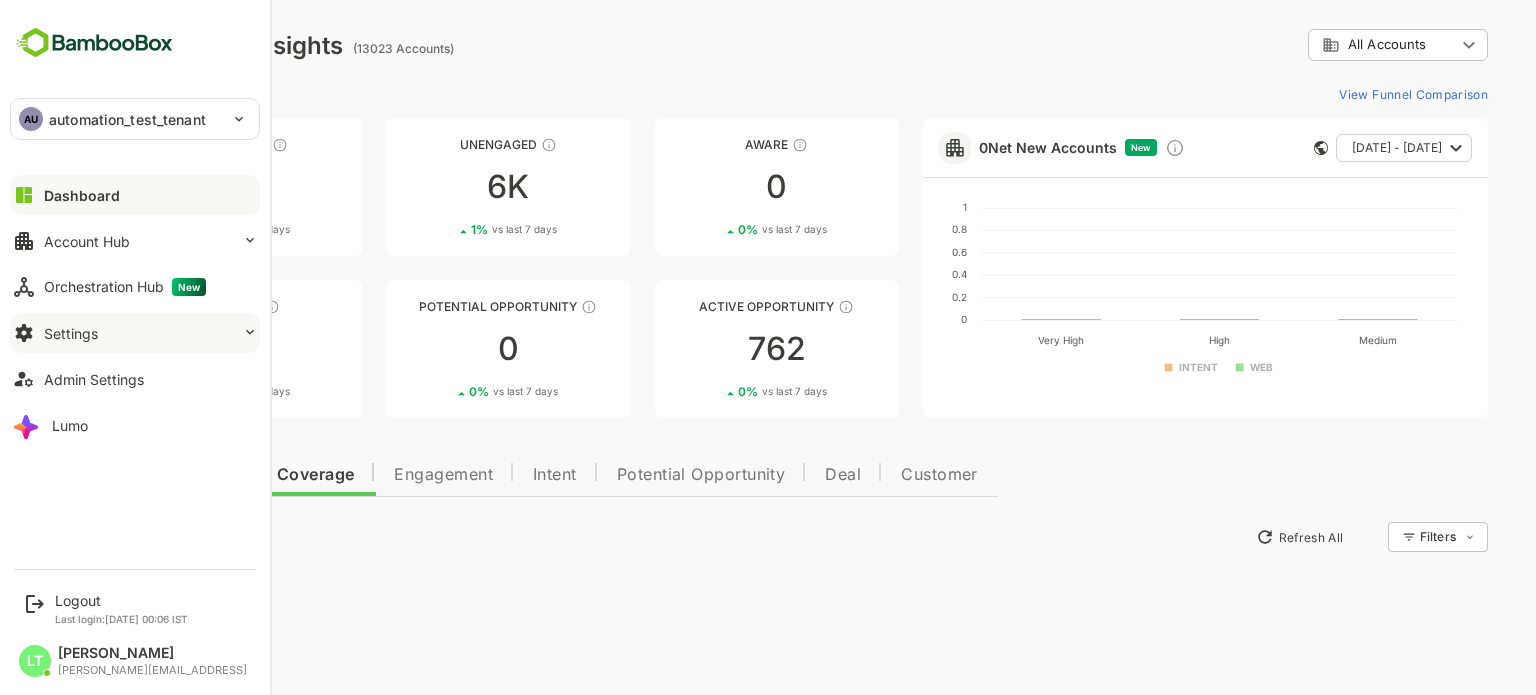 click on "Settings" at bounding box center (135, 333) 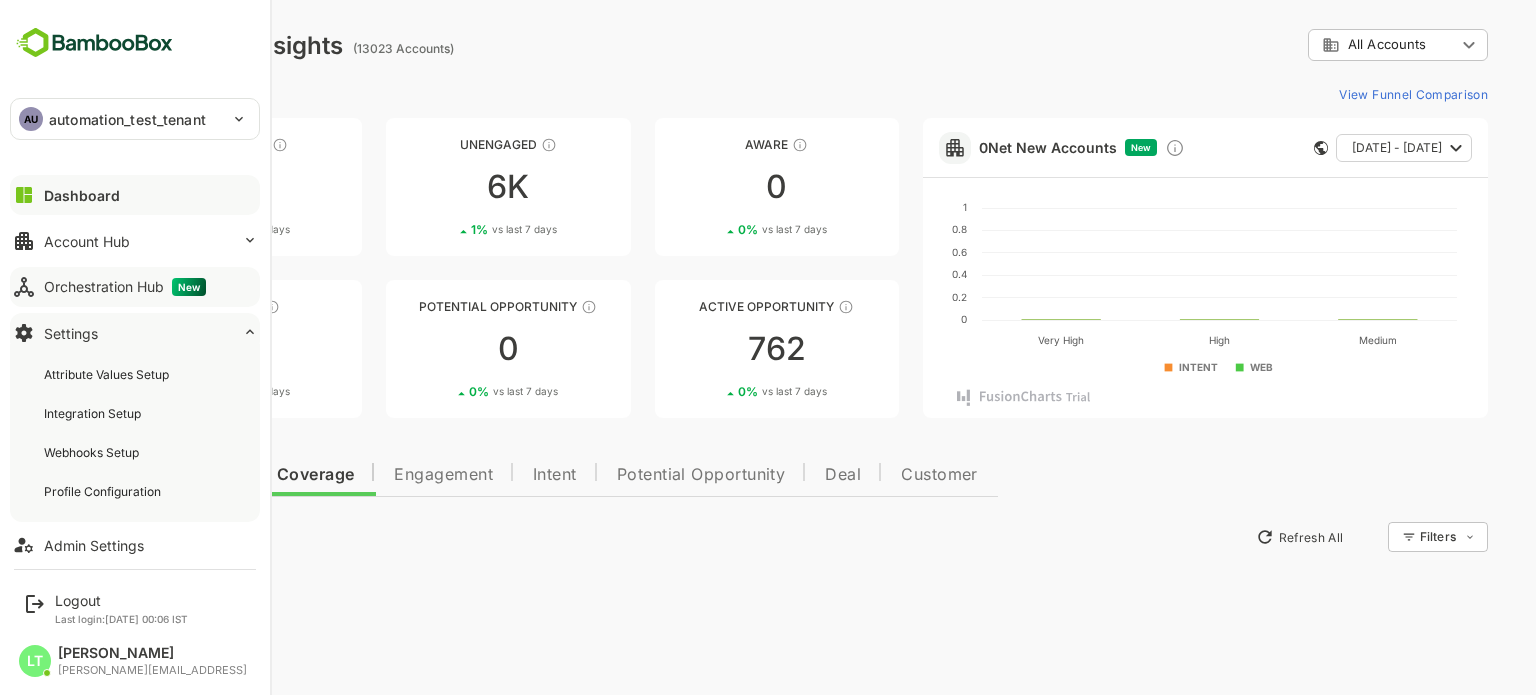 click on "Orchestration Hub New" at bounding box center (125, 287) 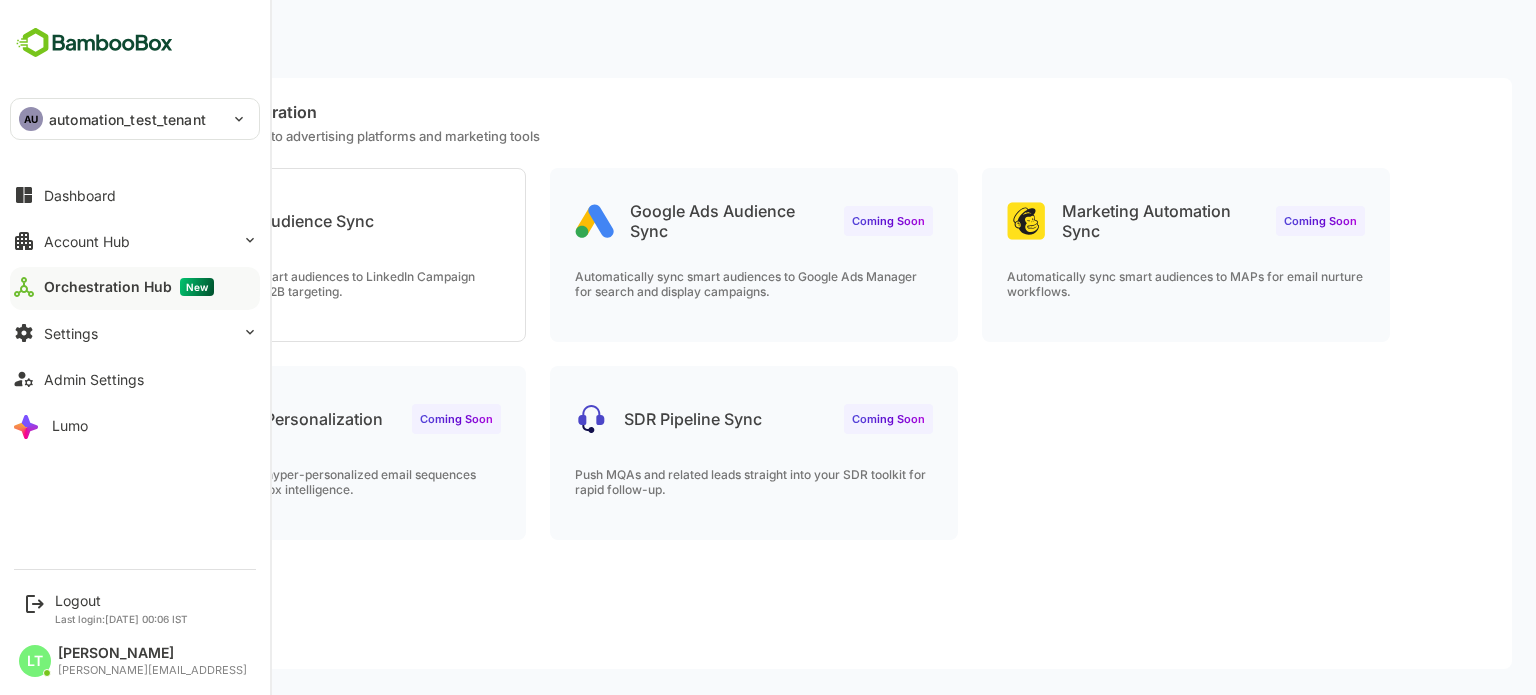 scroll, scrollTop: 0, scrollLeft: 0, axis: both 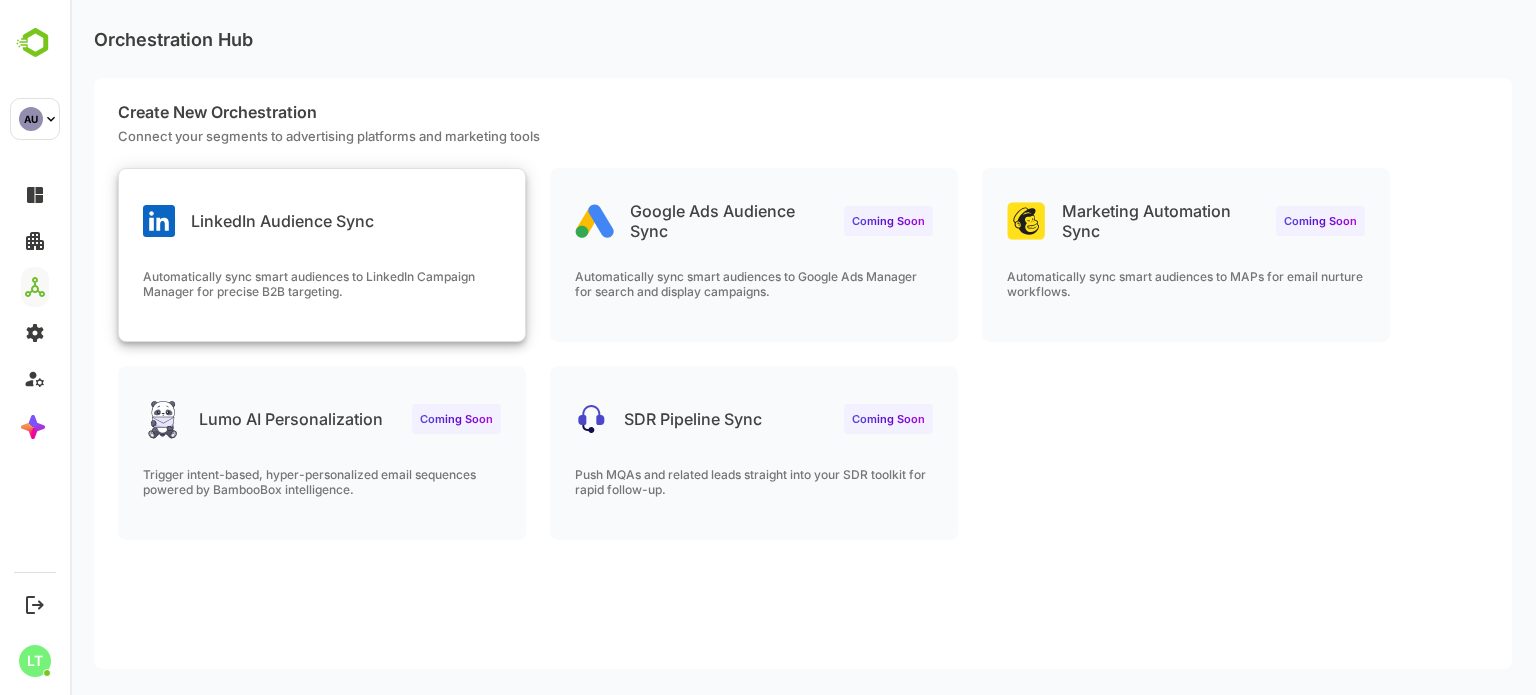 click on "LinkedIn Audience Sync Automatically sync smart audiences to LinkedIn Campaign Manager for precise B2B targeting." at bounding box center [322, 255] 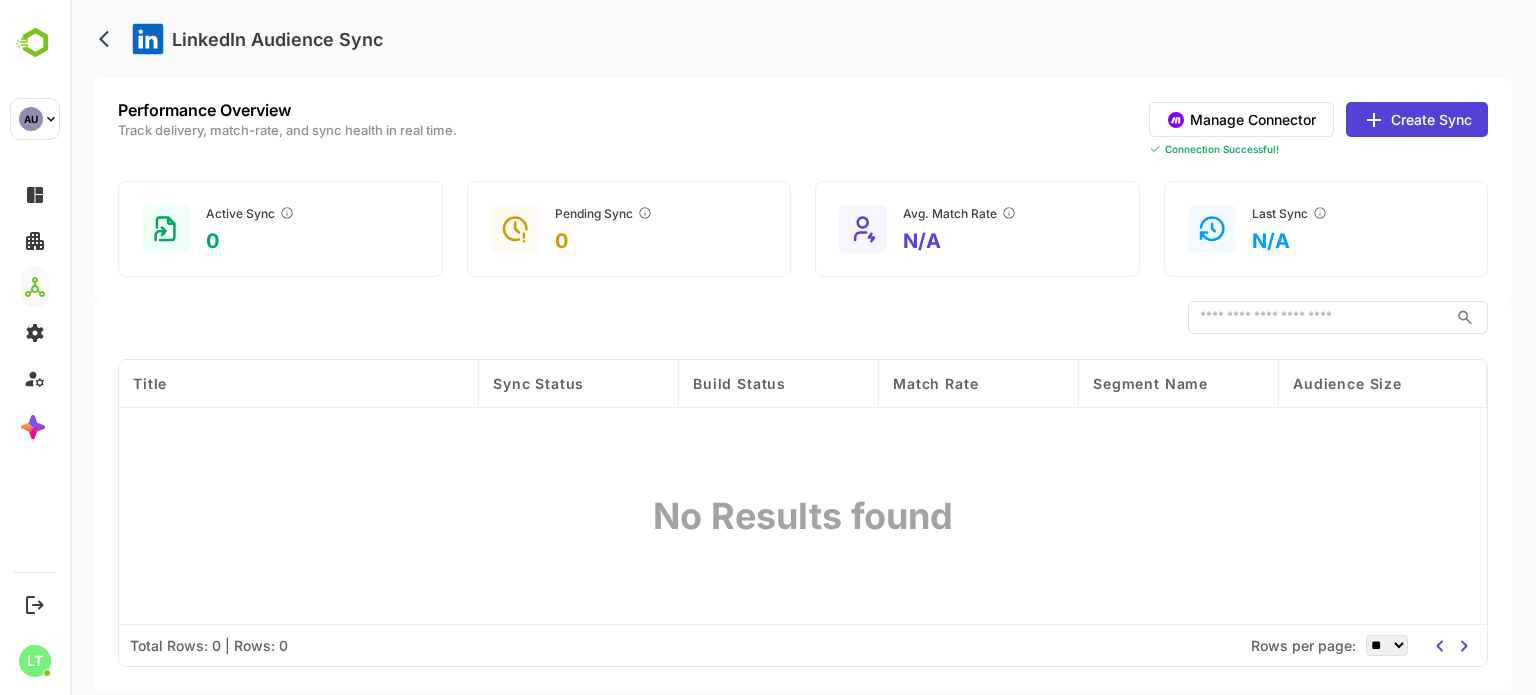 click on "Manage Connector" at bounding box center (1241, 119) 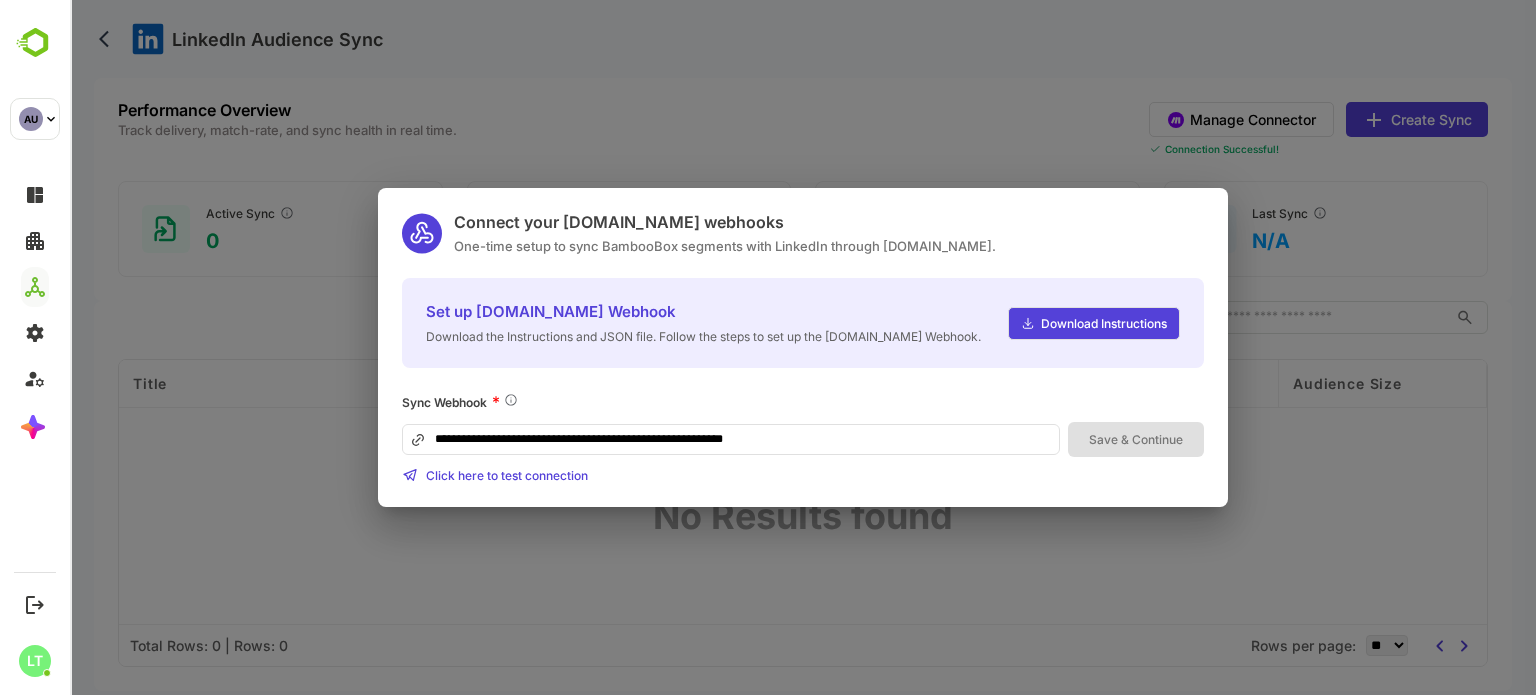 click on "**********" at bounding box center (731, 439) 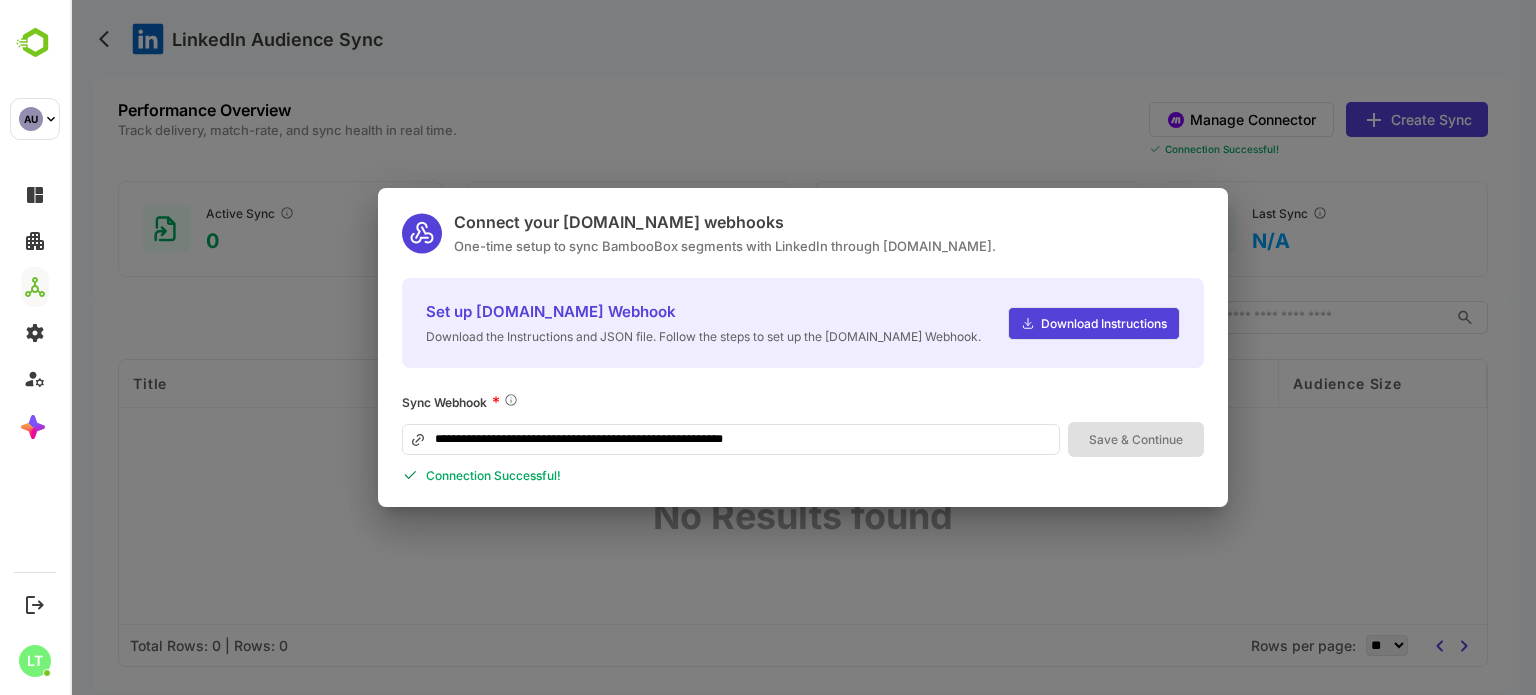 click on "**********" at bounding box center (731, 439) 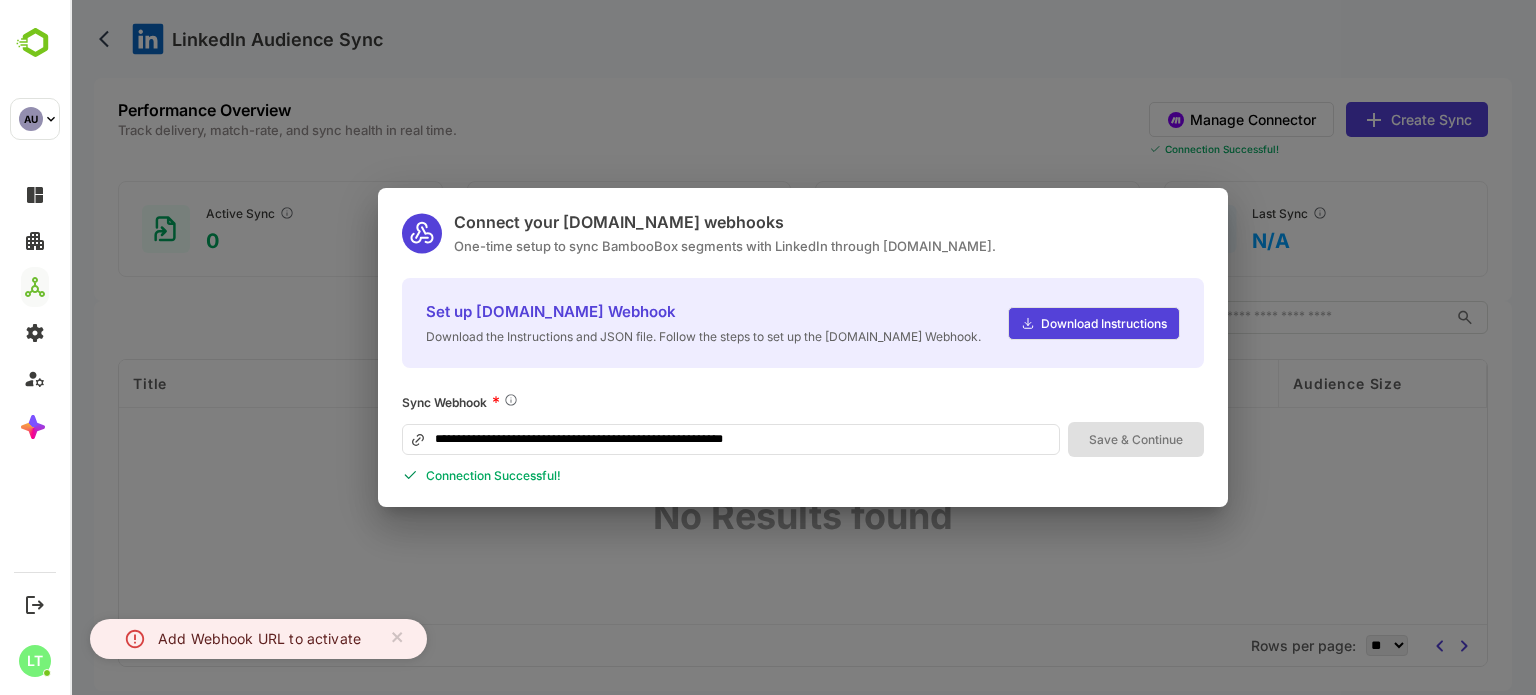 click on "Save & Continue" at bounding box center [1136, 439] 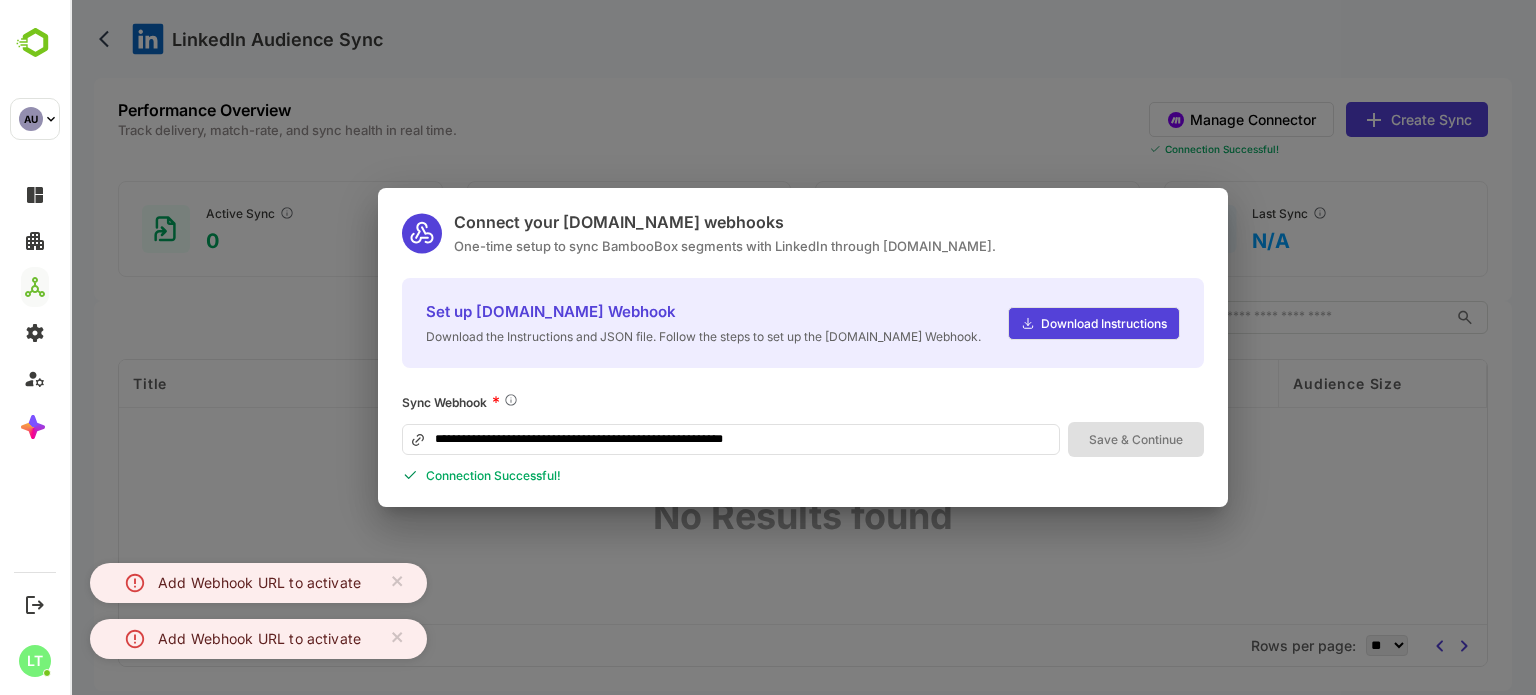 click on "**********" at bounding box center (731, 439) 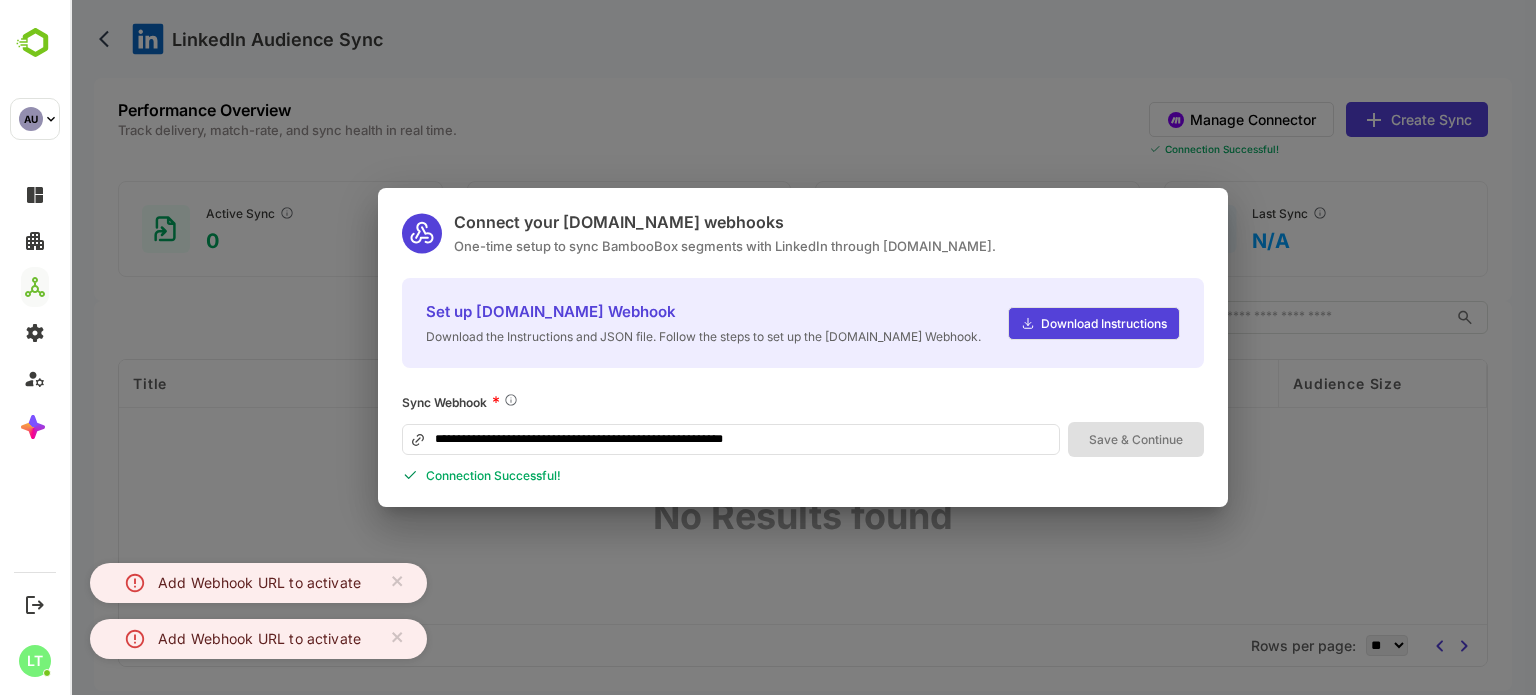 click on "**********" at bounding box center [803, 347] 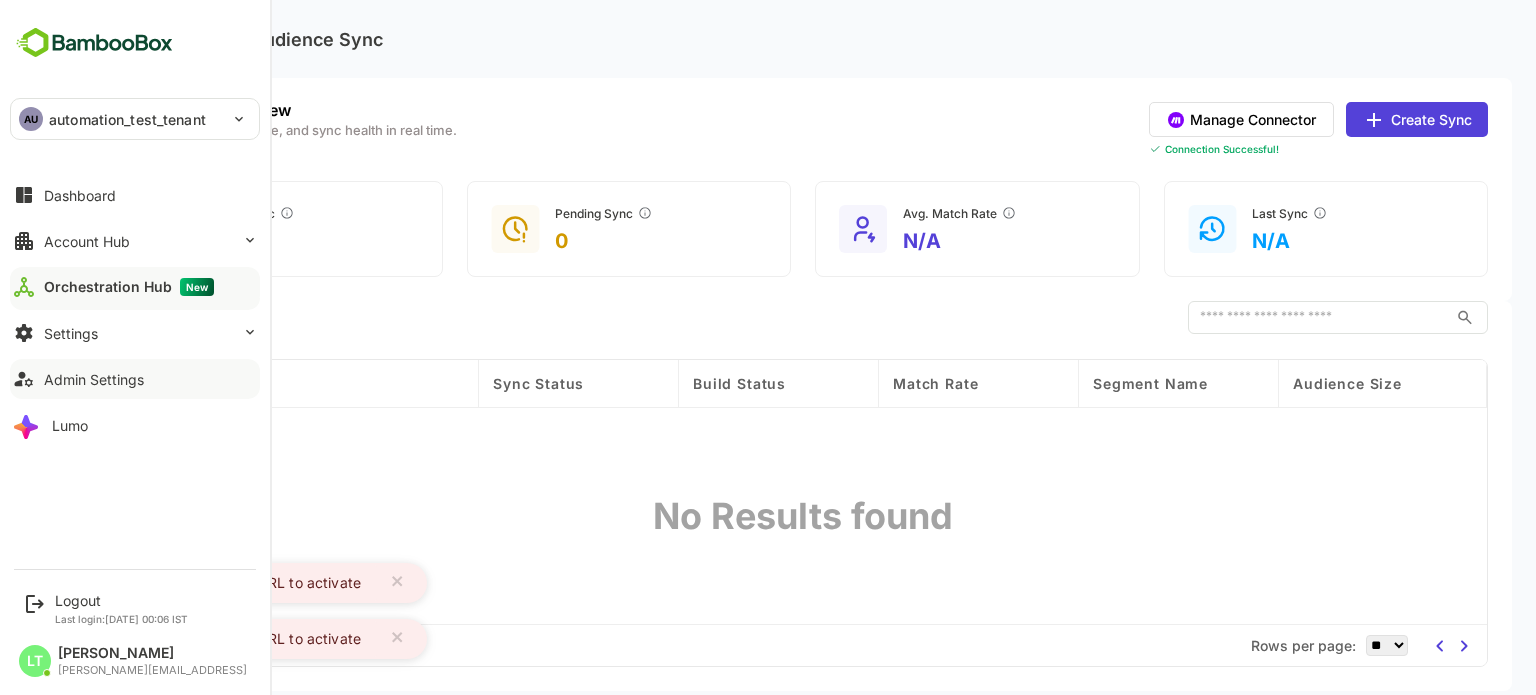 click on "Admin Settings" at bounding box center (94, 379) 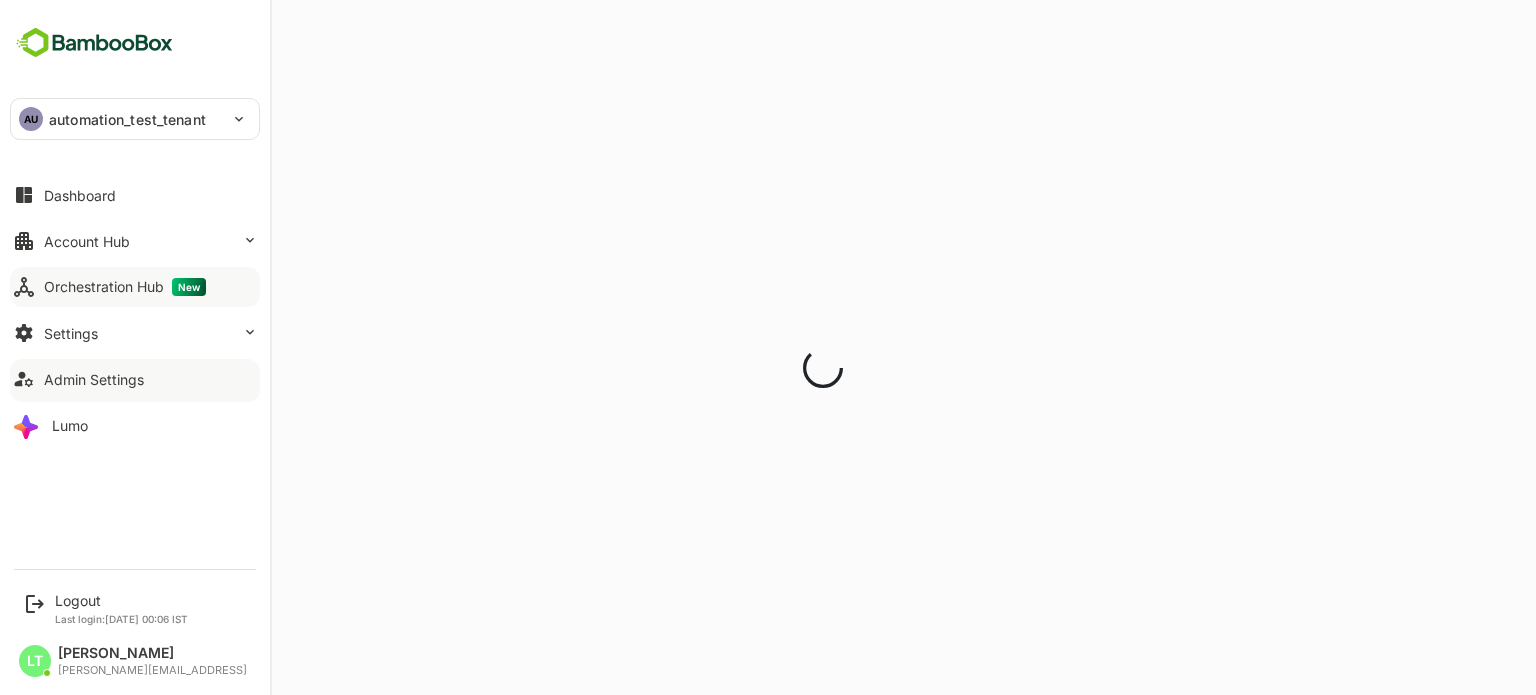 scroll, scrollTop: 0, scrollLeft: 0, axis: both 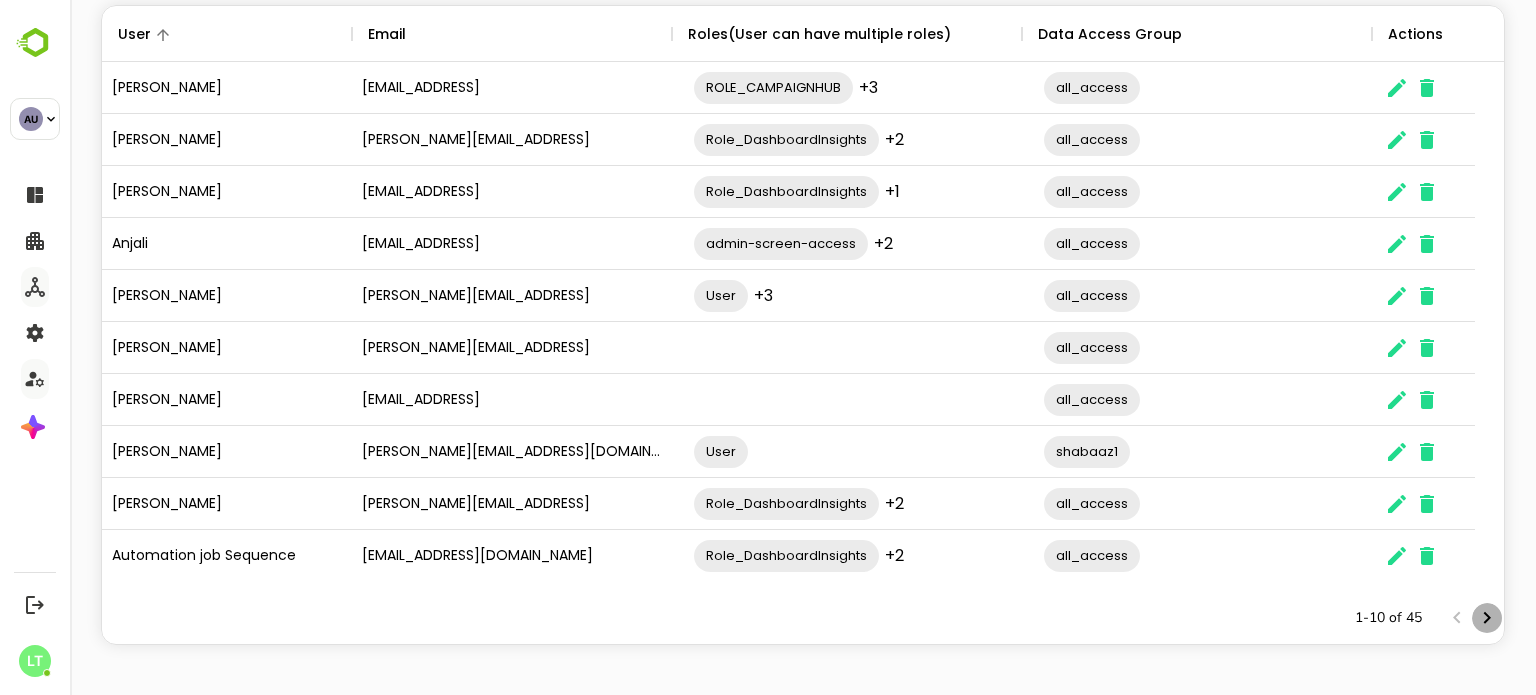 click 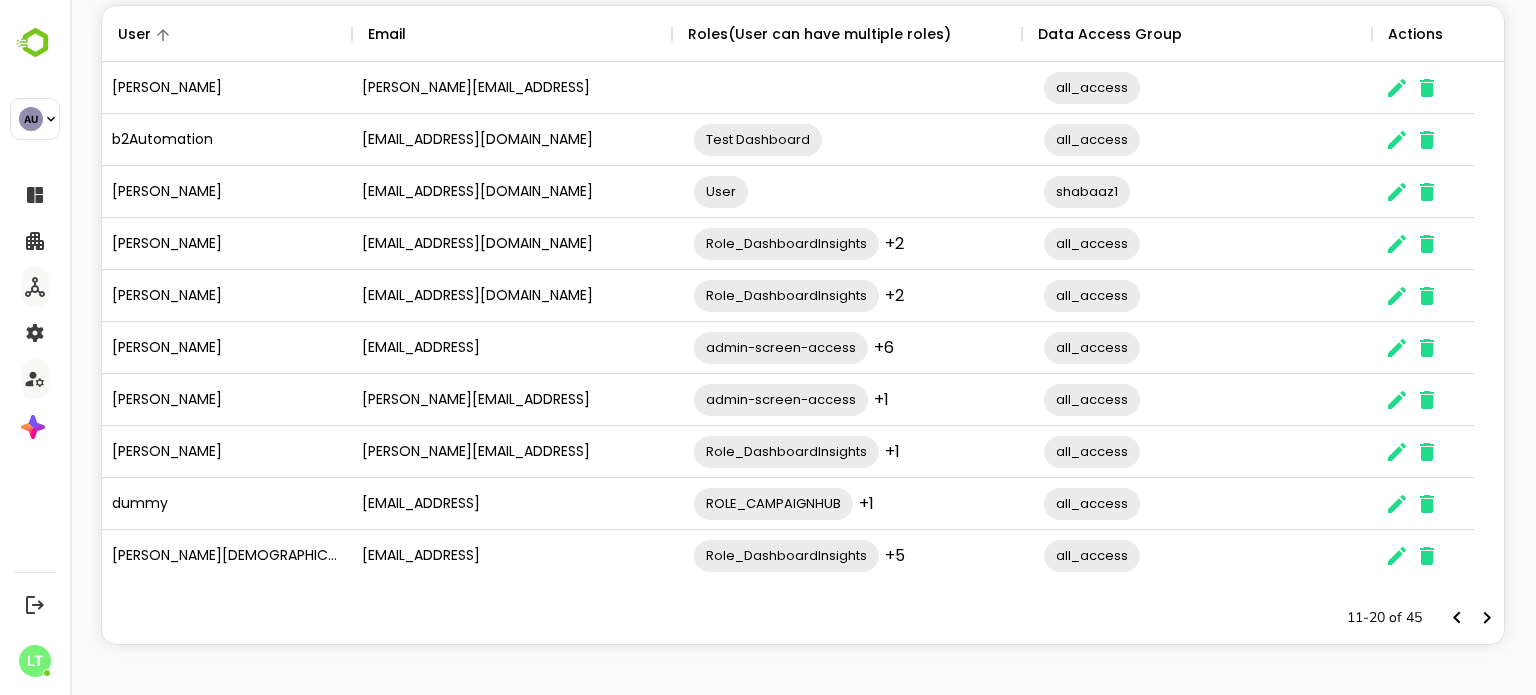 click 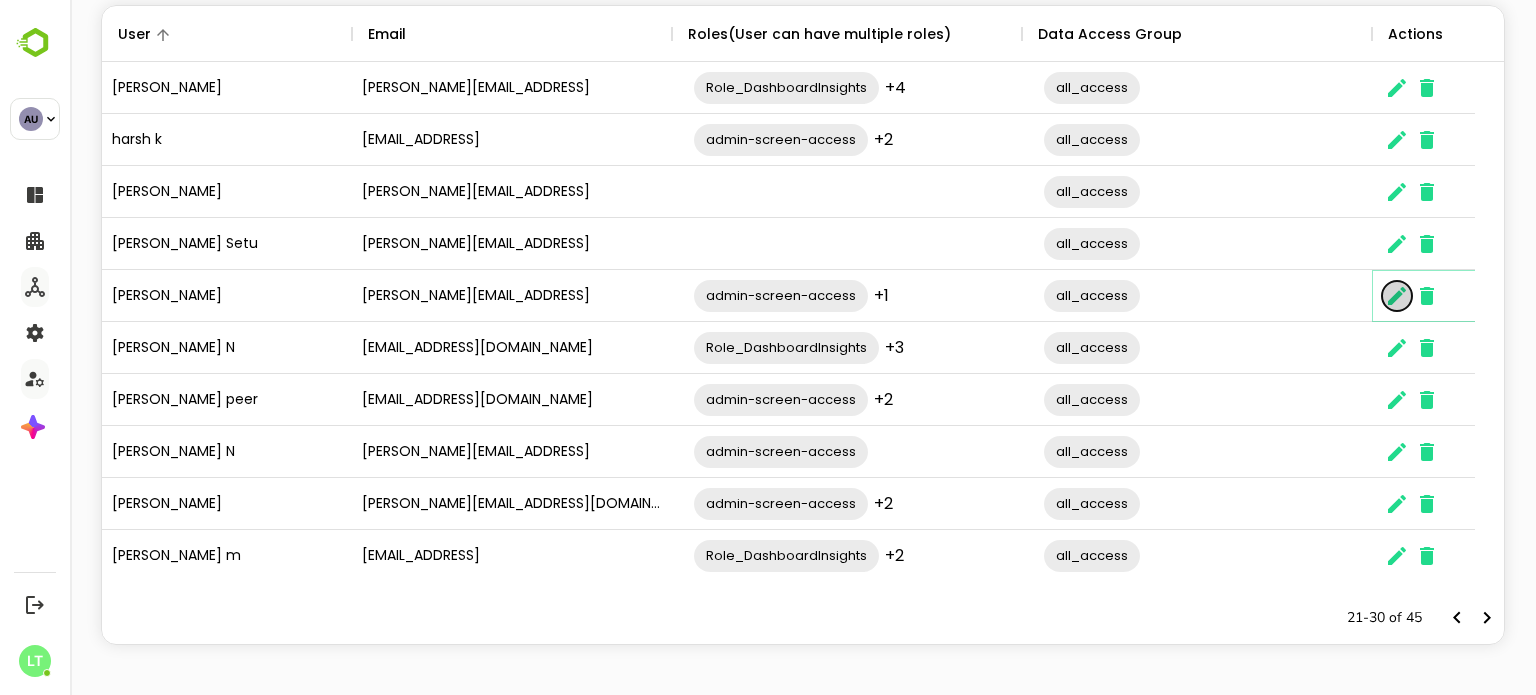 click 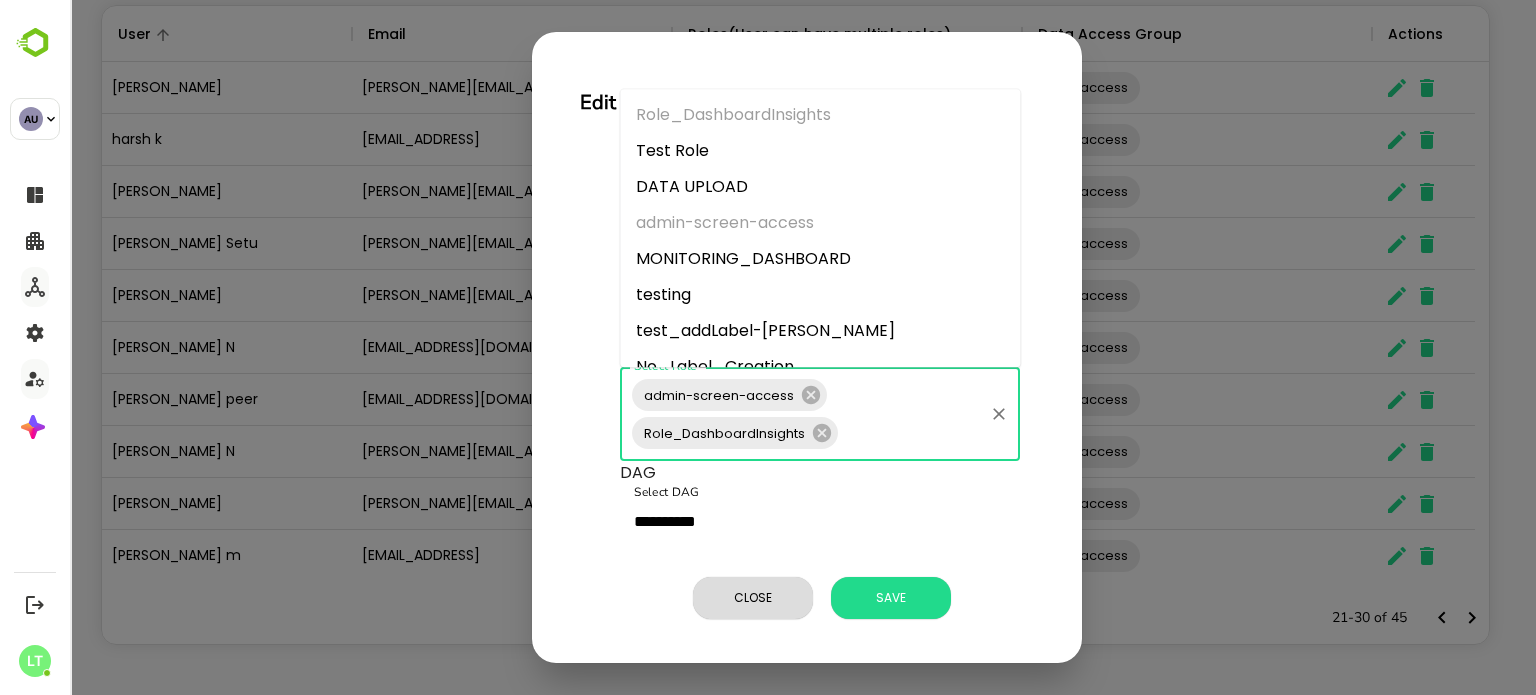 click on "Select Role" at bounding box center (911, 433) 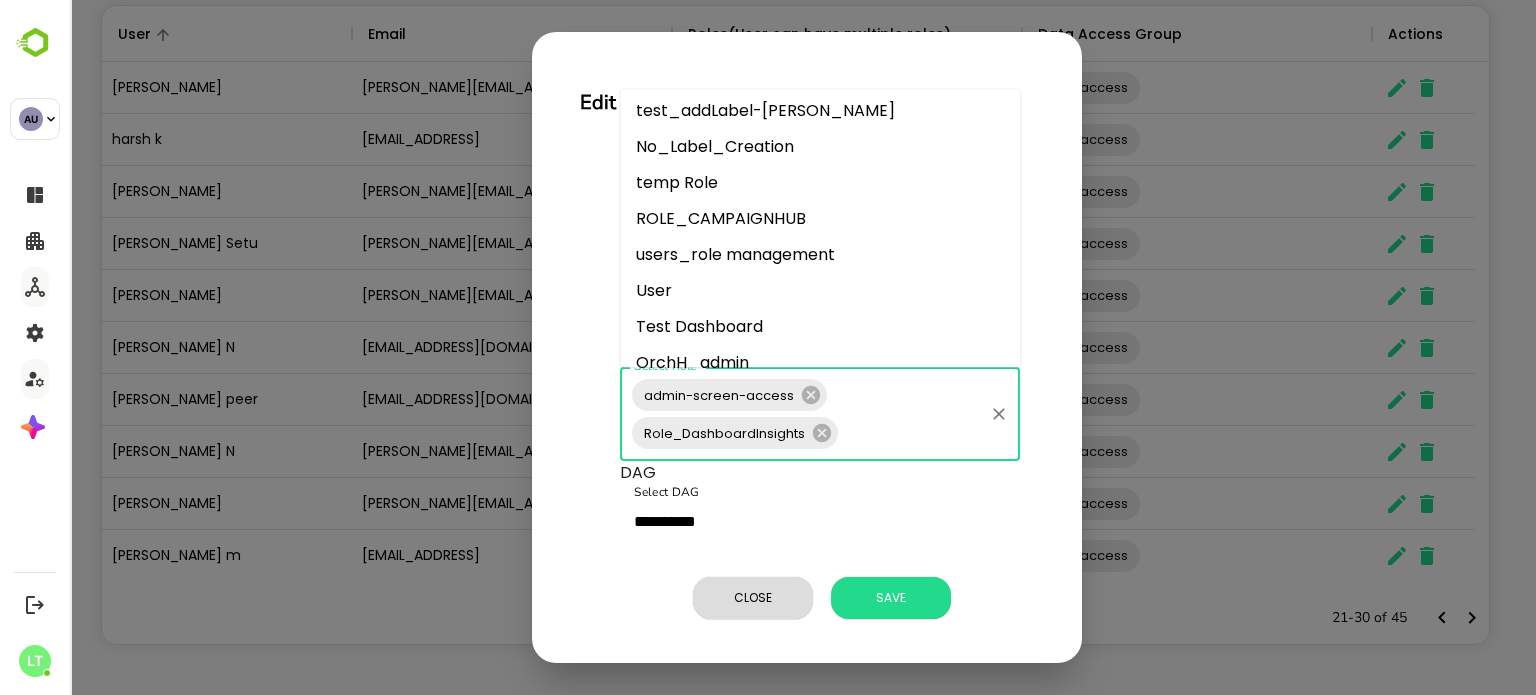 scroll, scrollTop: 241, scrollLeft: 0, axis: vertical 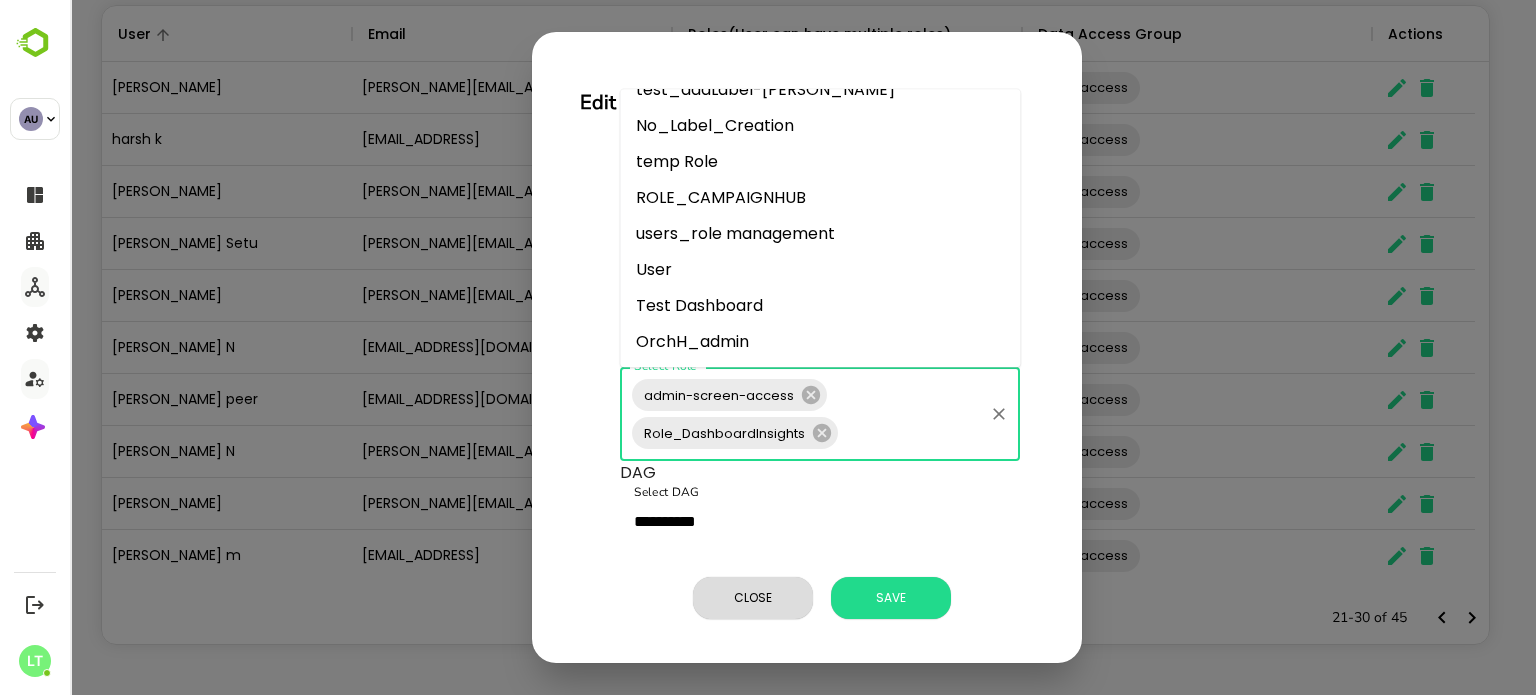 click on "OrchH_admin" at bounding box center (820, 342) 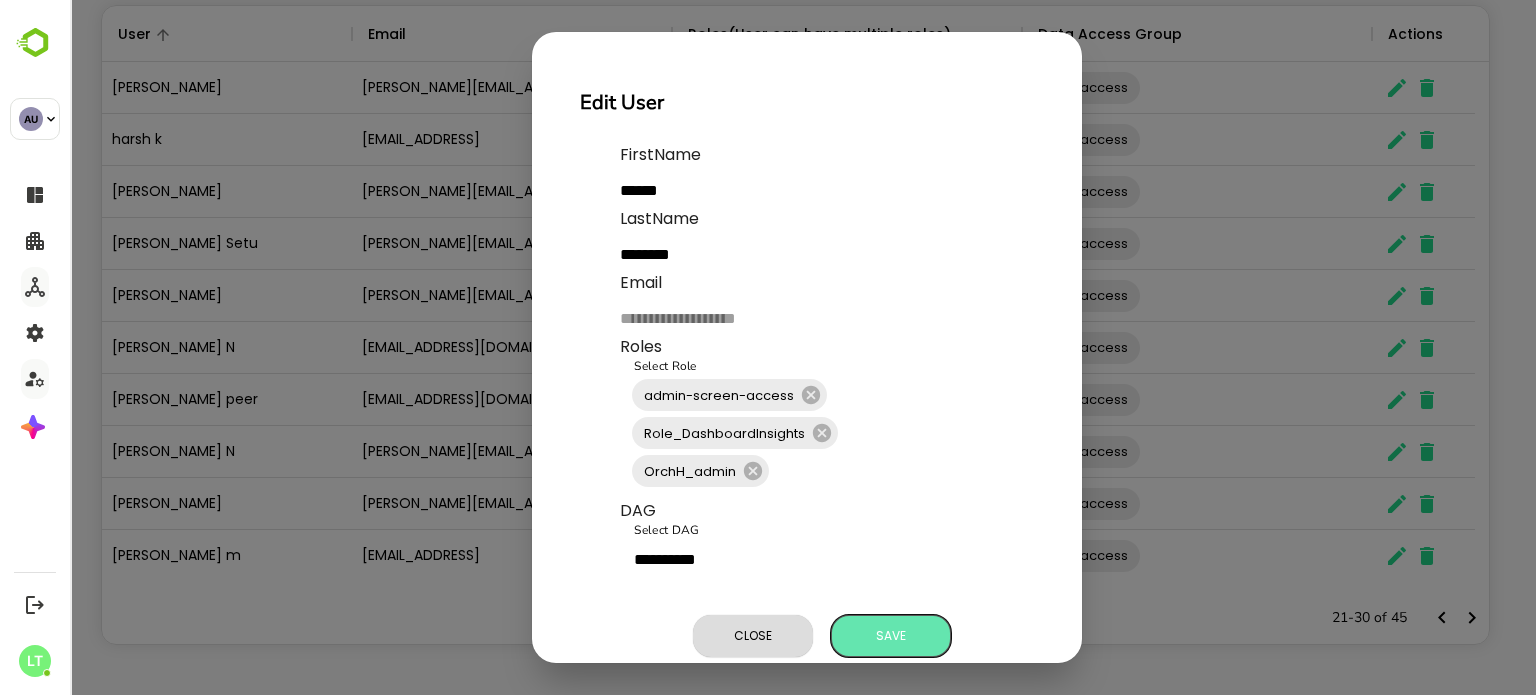click on "Save" at bounding box center (891, 636) 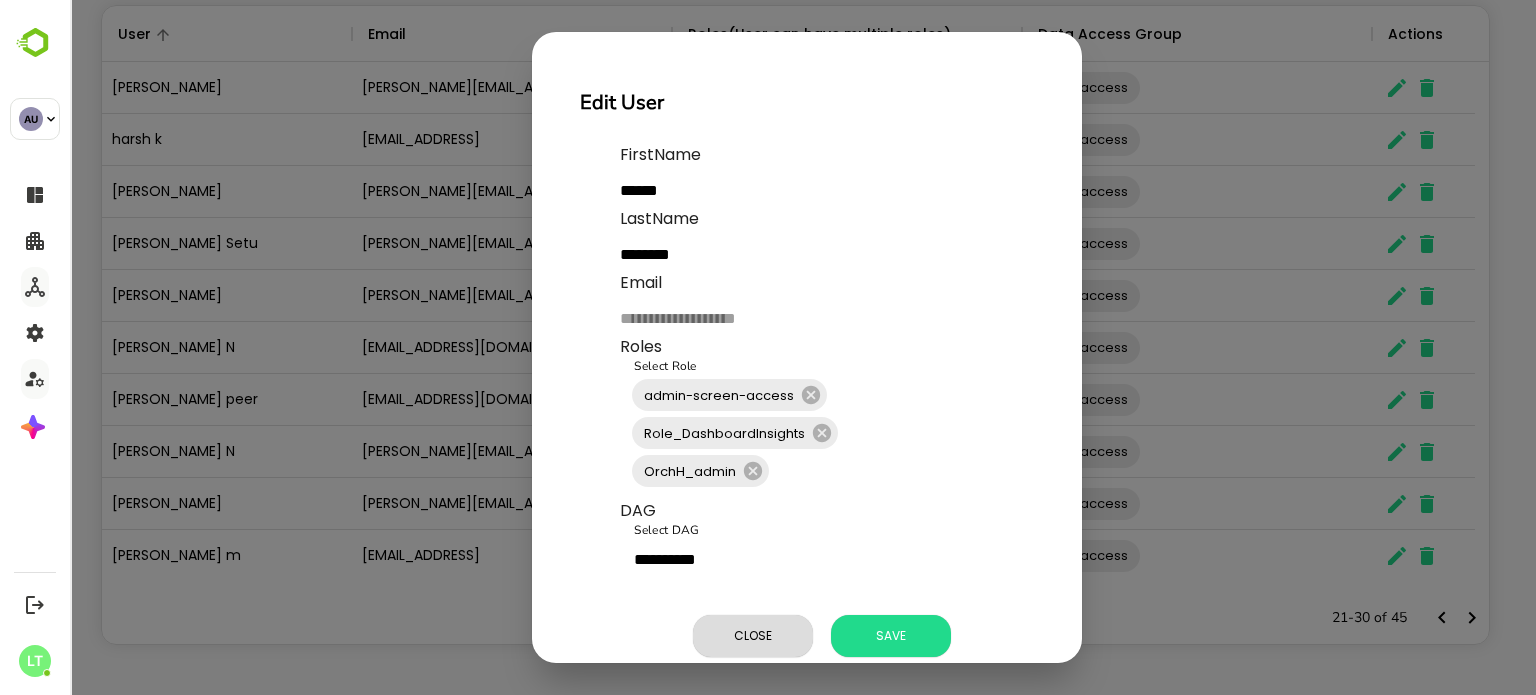 scroll, scrollTop: 16, scrollLeft: 16, axis: both 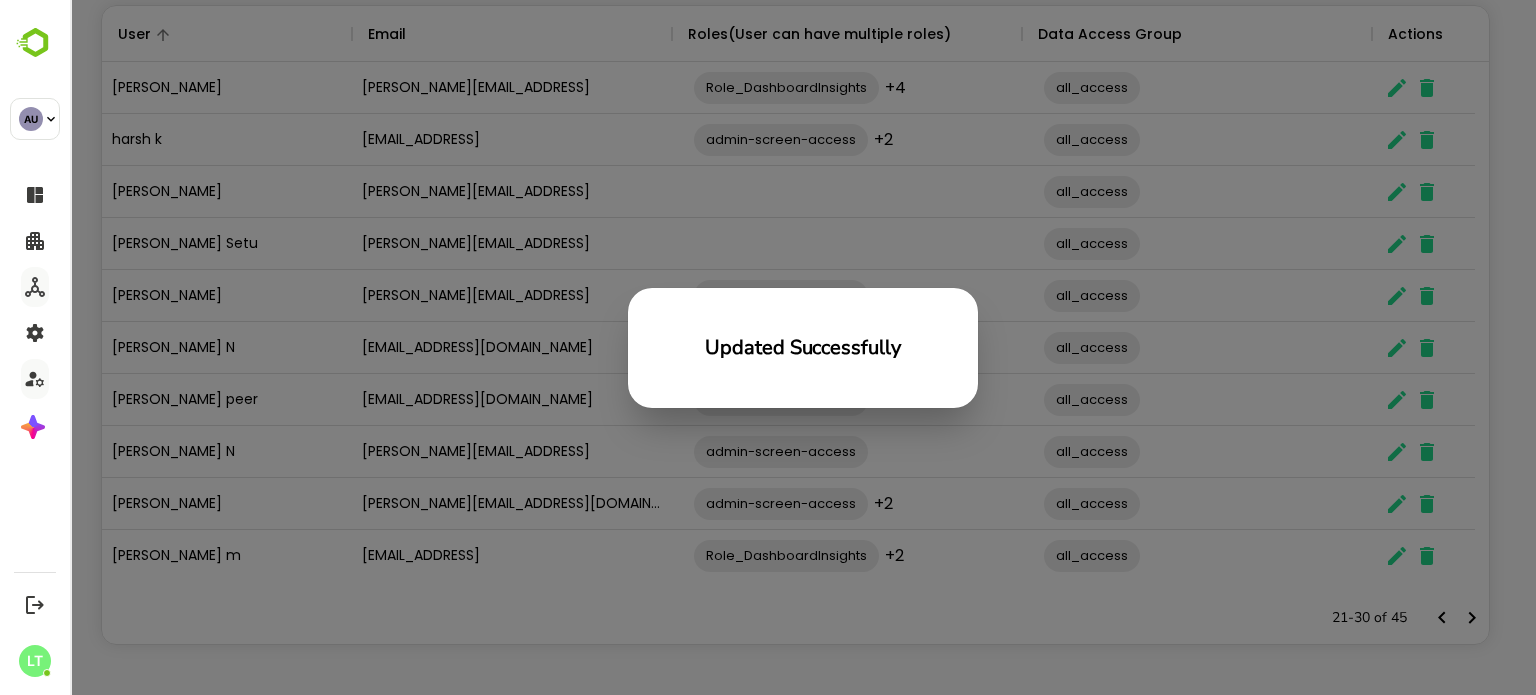 click on "Updated Successfully" at bounding box center (803, 347) 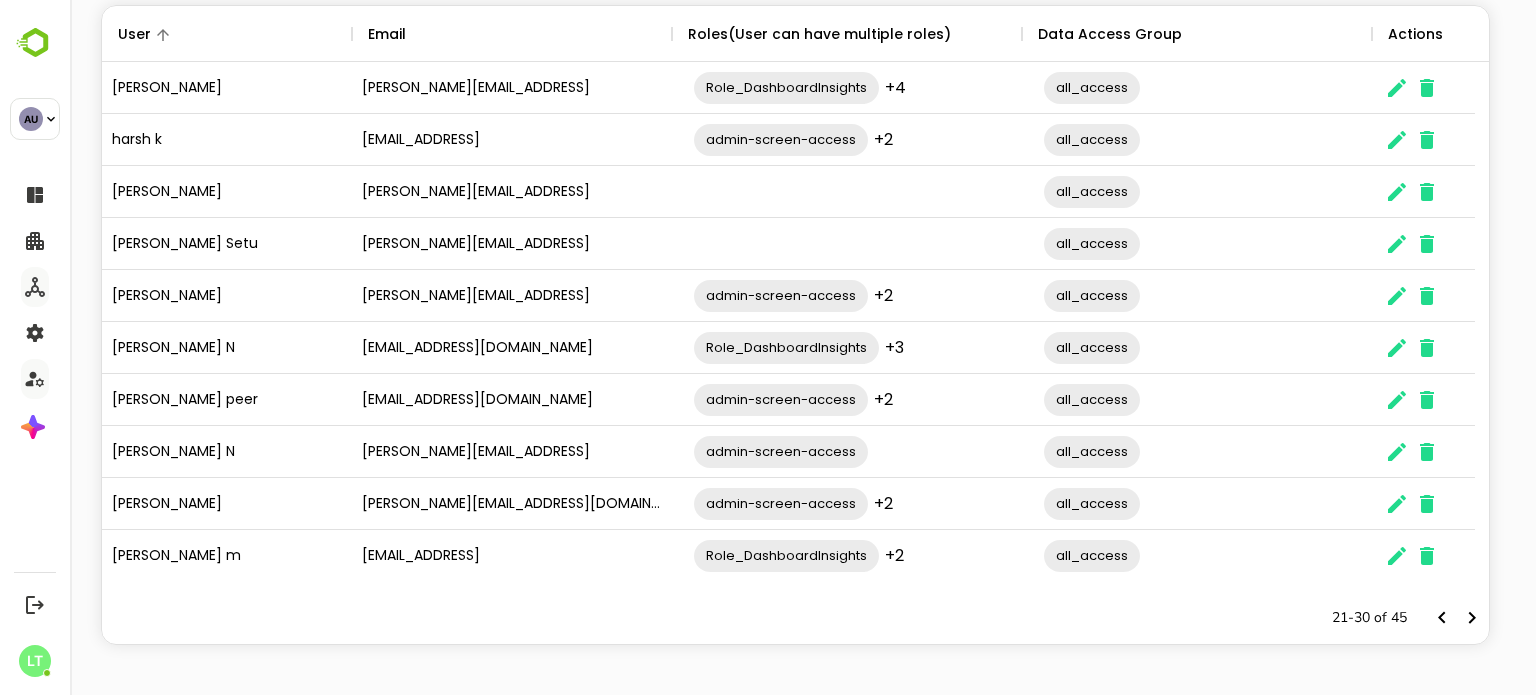 scroll, scrollTop: 16, scrollLeft: 16, axis: both 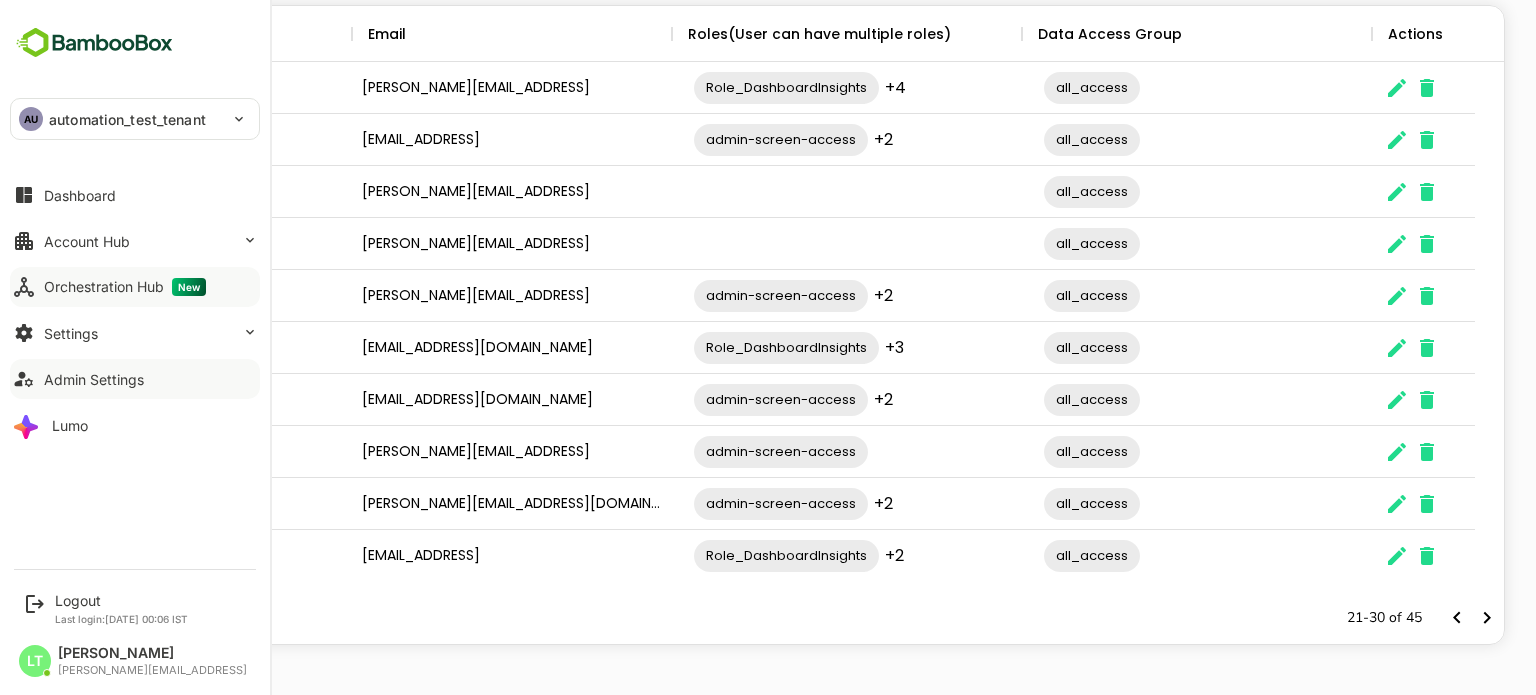 click on "Admin Settings" at bounding box center [135, 379] 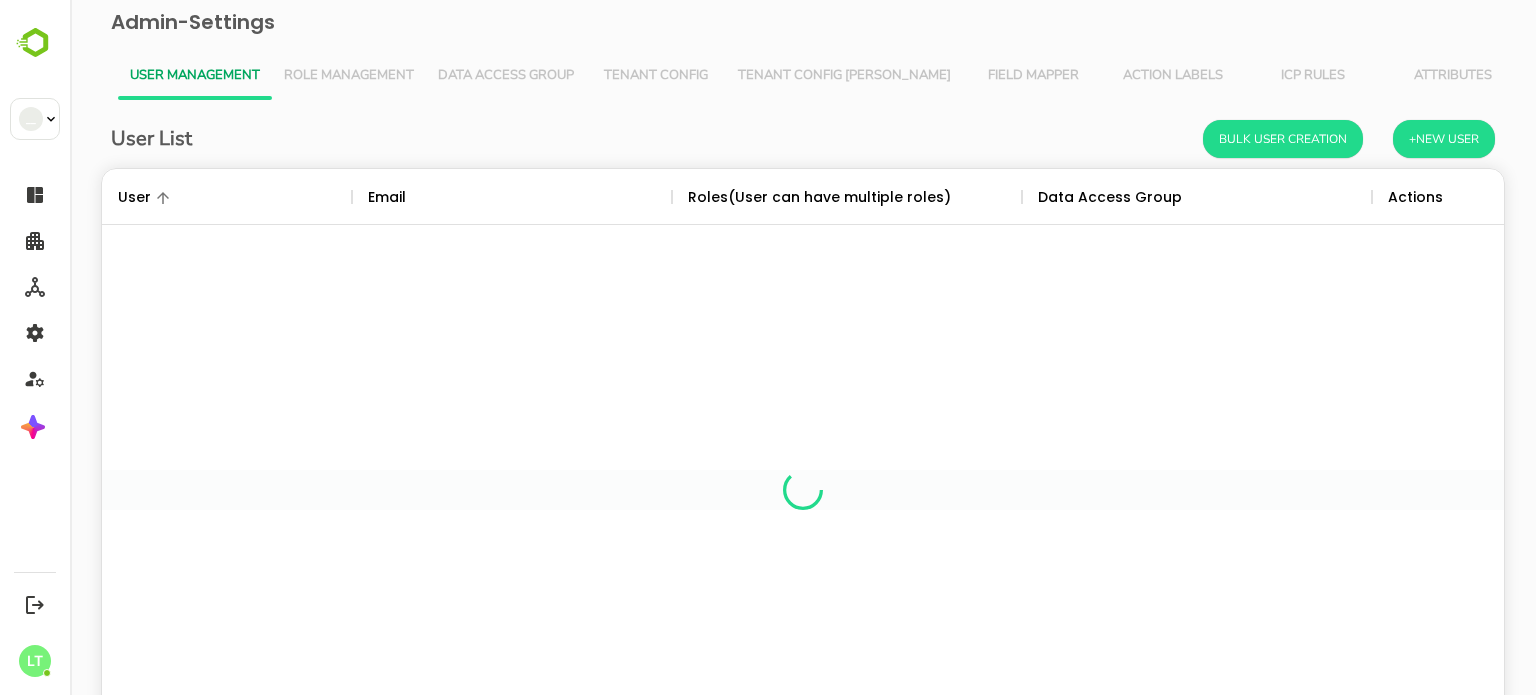 scroll, scrollTop: 16, scrollLeft: 16, axis: both 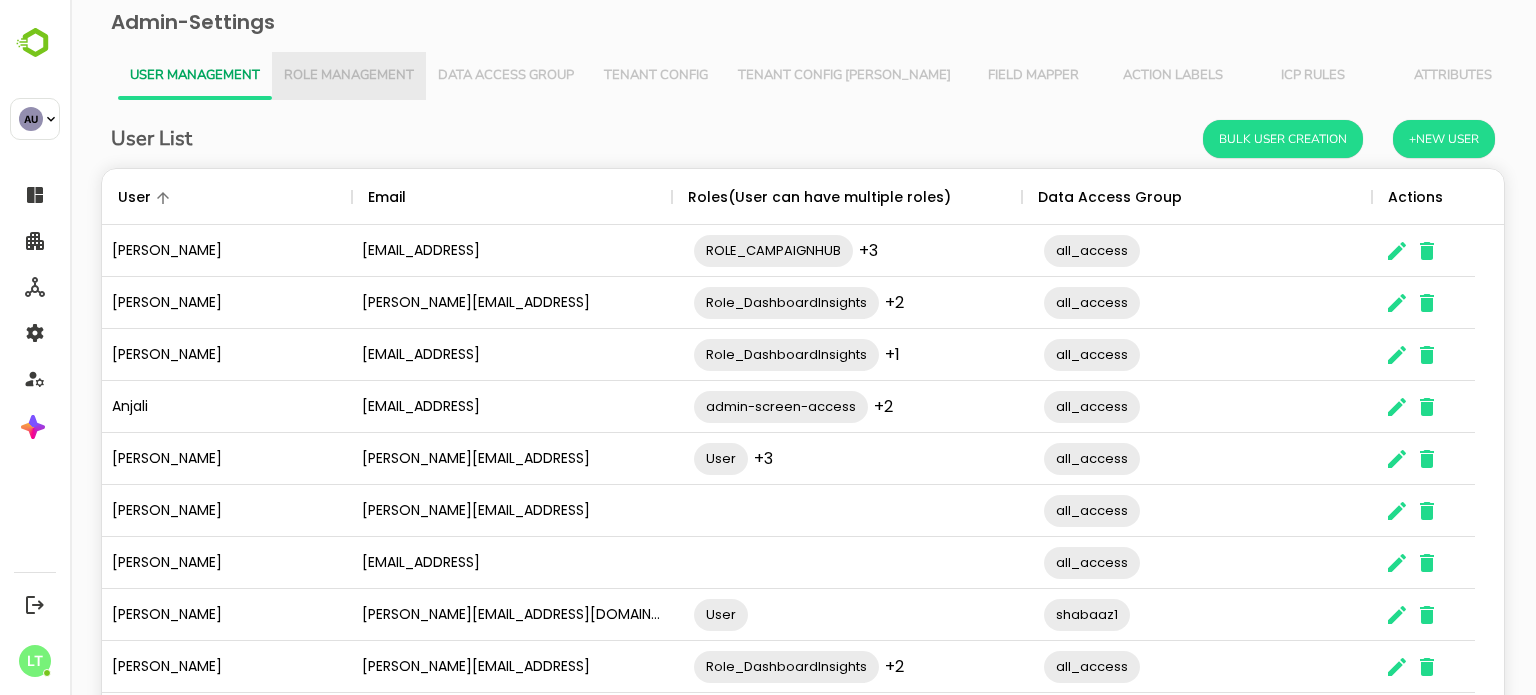 click on "Role Management" at bounding box center (349, 76) 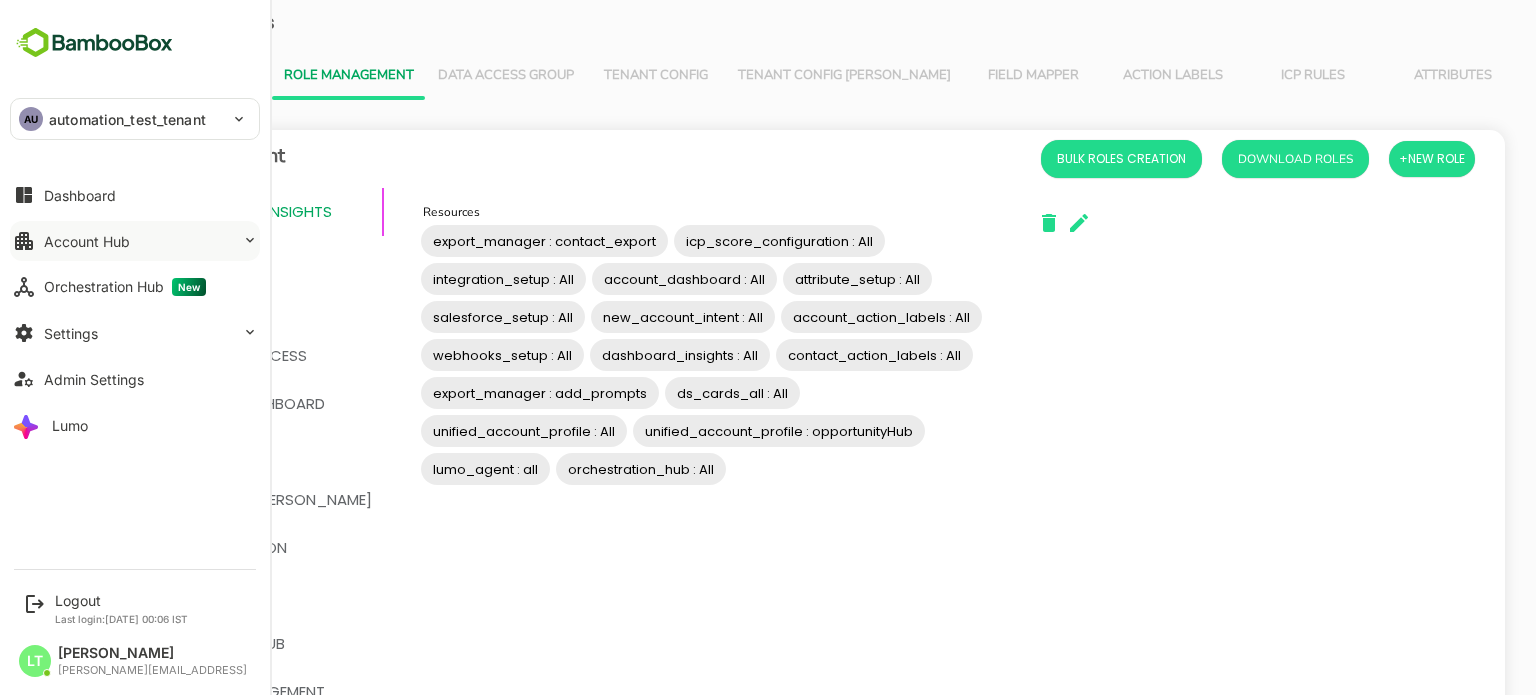 click on "Account Hub" at bounding box center [87, 241] 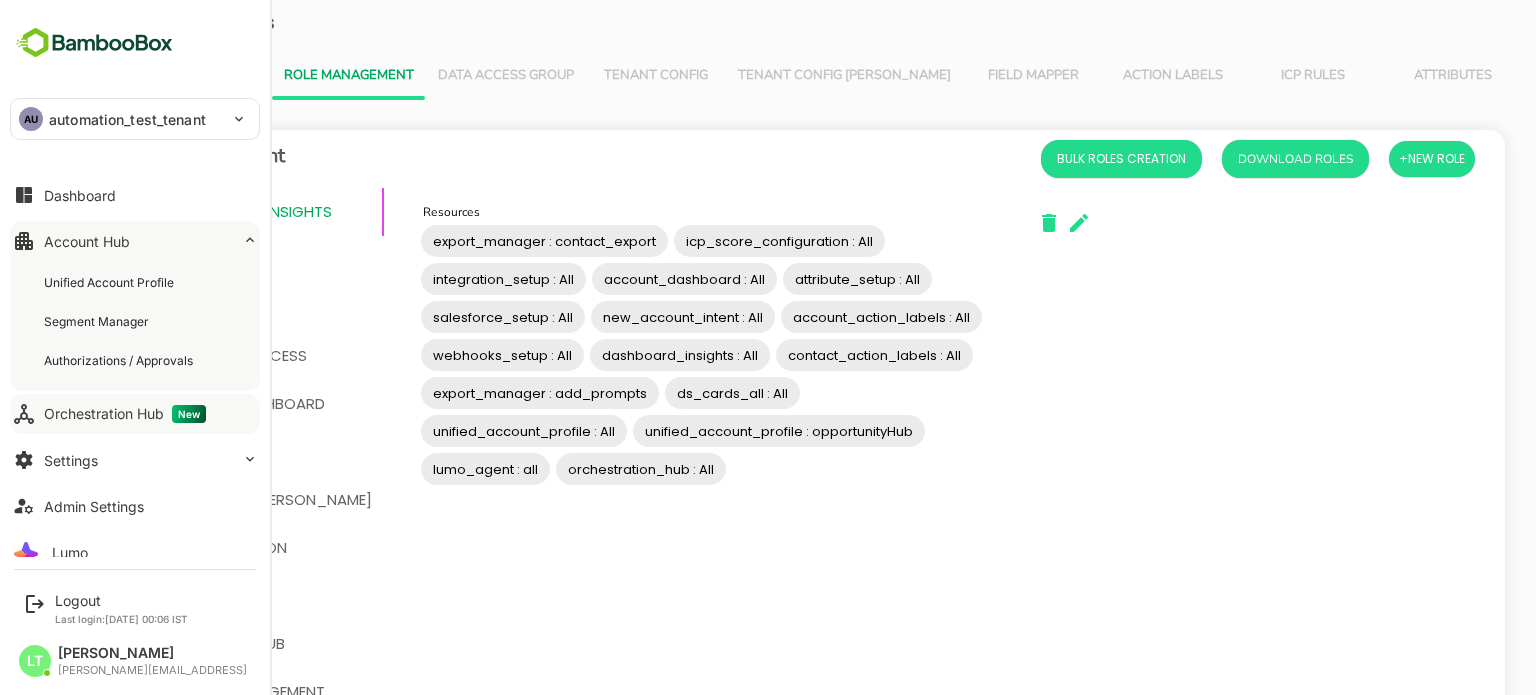 click on "Orchestration Hub New" at bounding box center [125, 414] 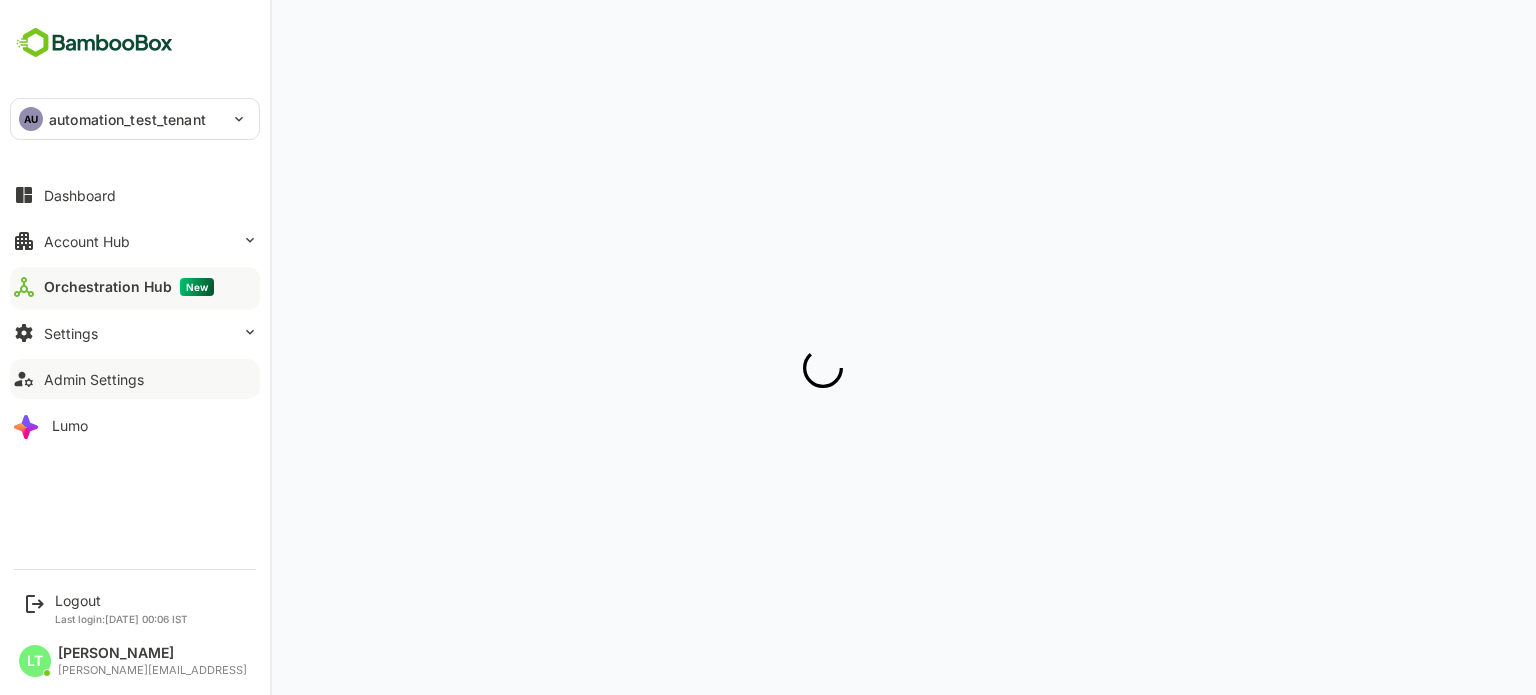 scroll, scrollTop: 0, scrollLeft: 0, axis: both 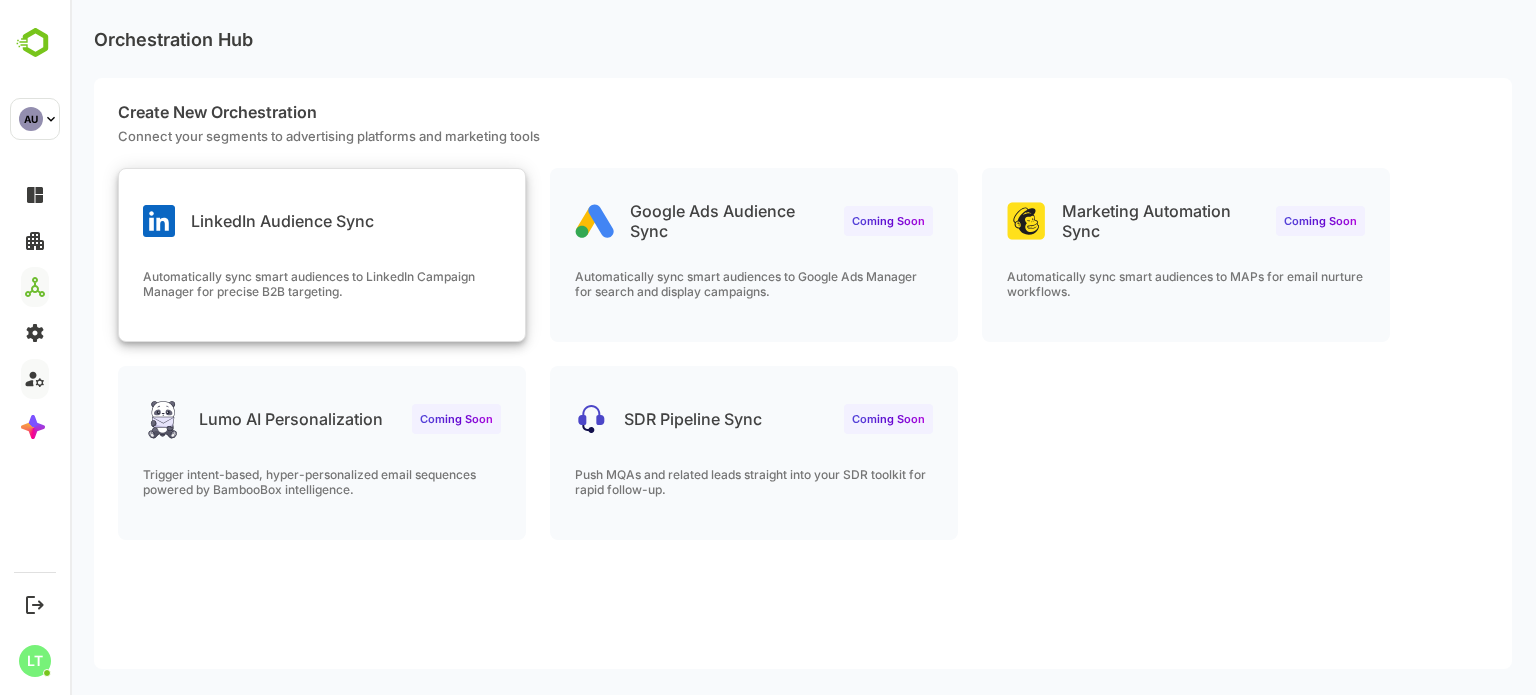 click on "Automatically sync smart audiences to LinkedIn Campaign Manager for precise B2B targeting." at bounding box center [322, 305] 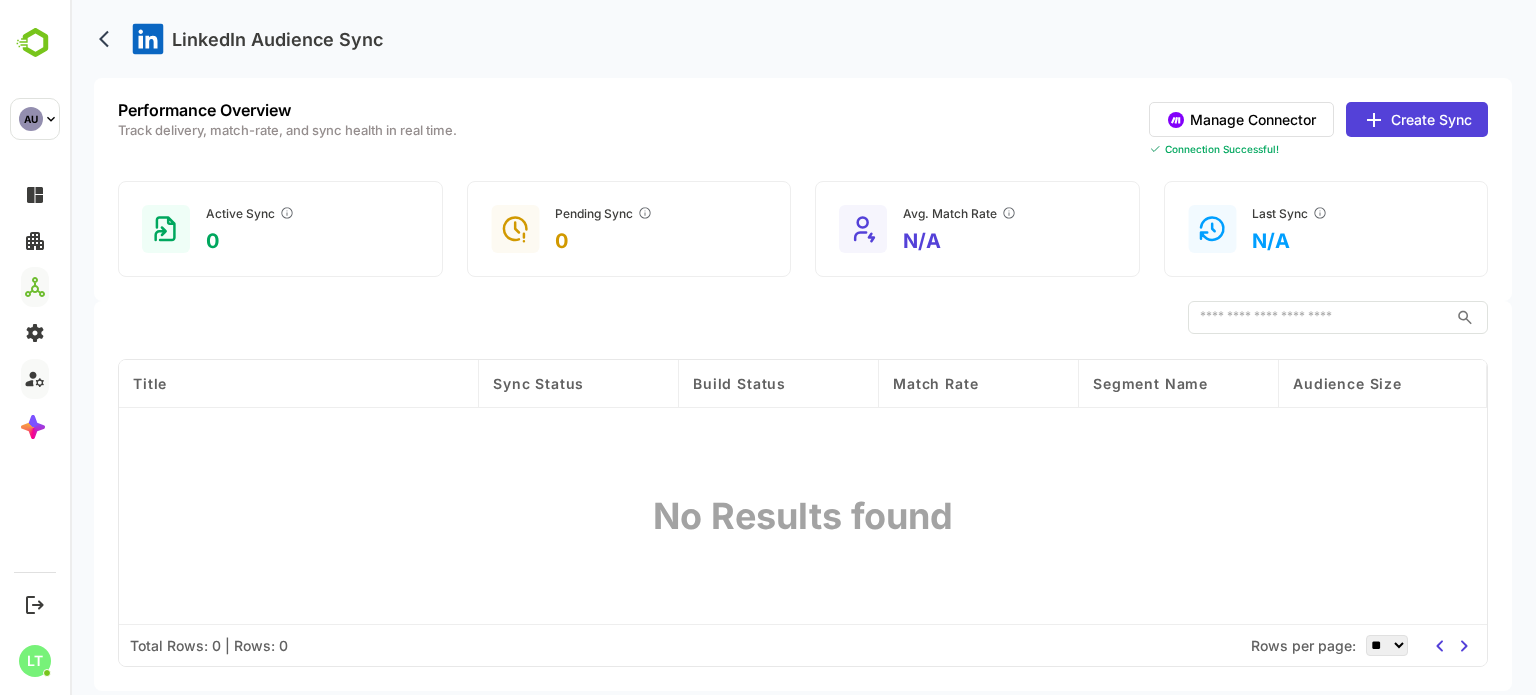 click on "Manage Connector" at bounding box center [1241, 119] 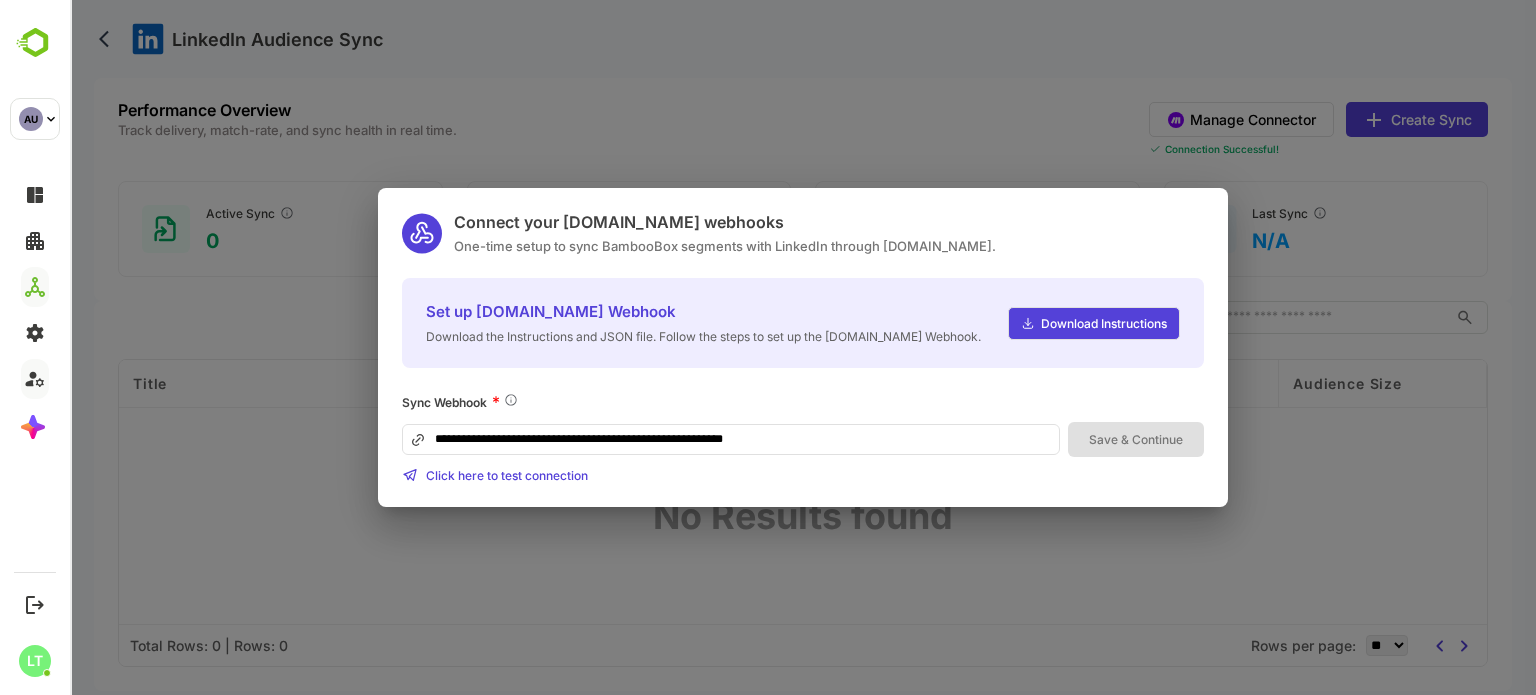 click on "**********" at bounding box center [731, 439] 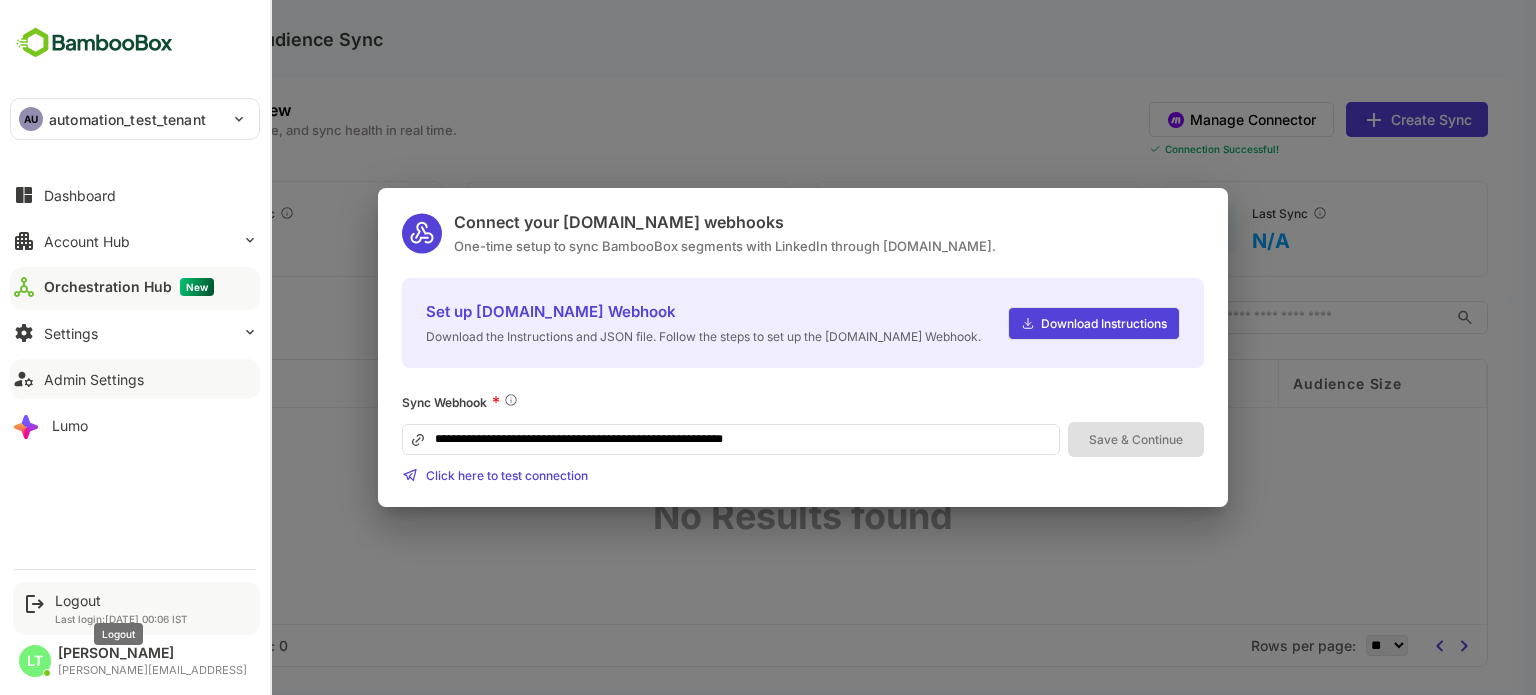 type on "**********" 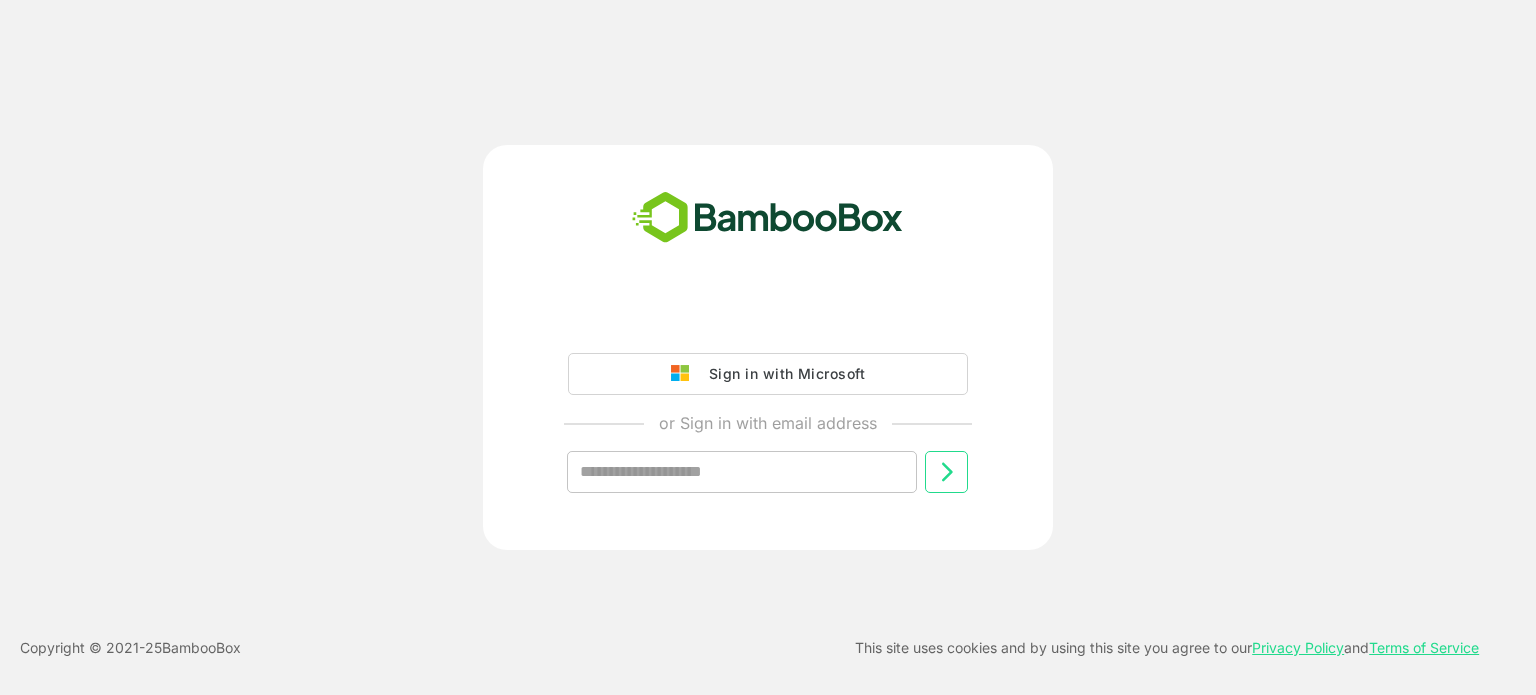 click on "Sign in with Microsoft  or Sign in with email address ​" at bounding box center (768, 412) 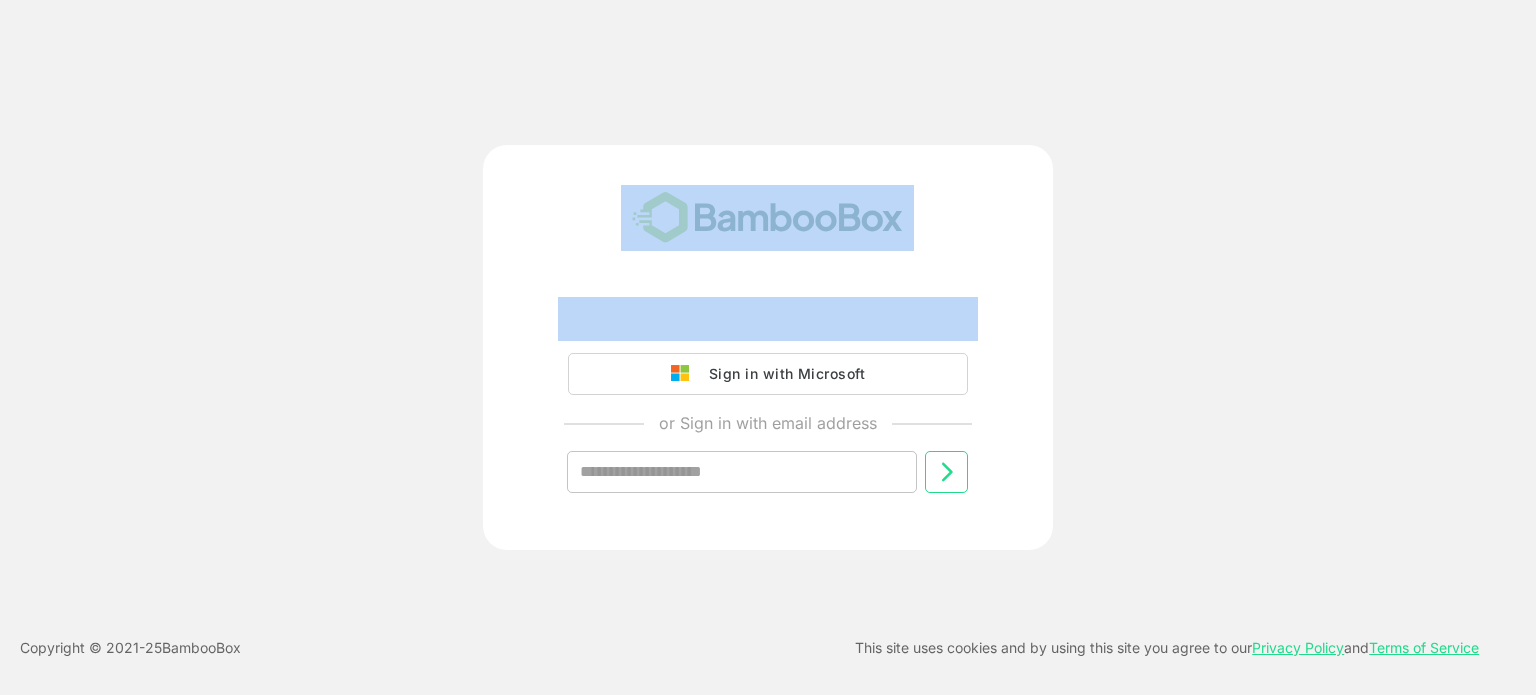 click on "Sign in with Microsoft  or Sign in with email address ​" at bounding box center [768, 412] 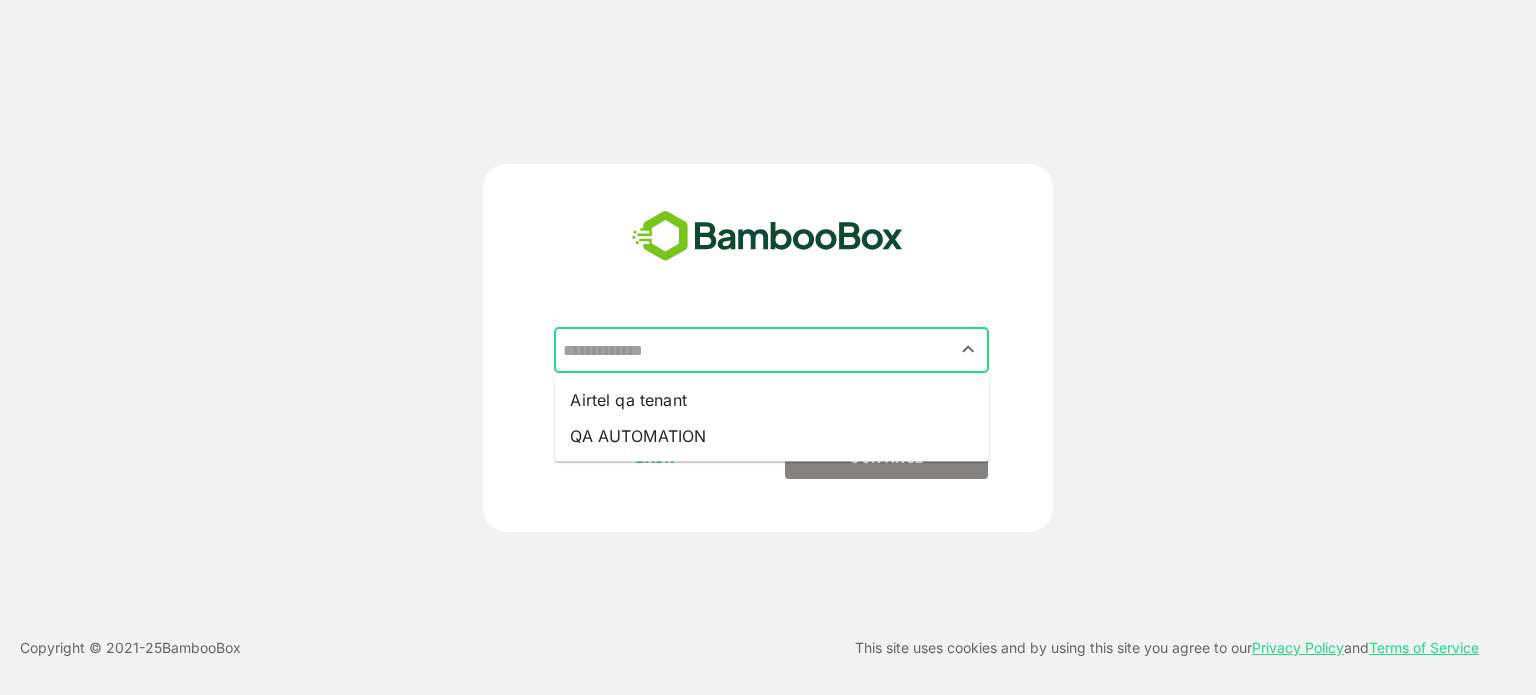 click at bounding box center (771, 350) 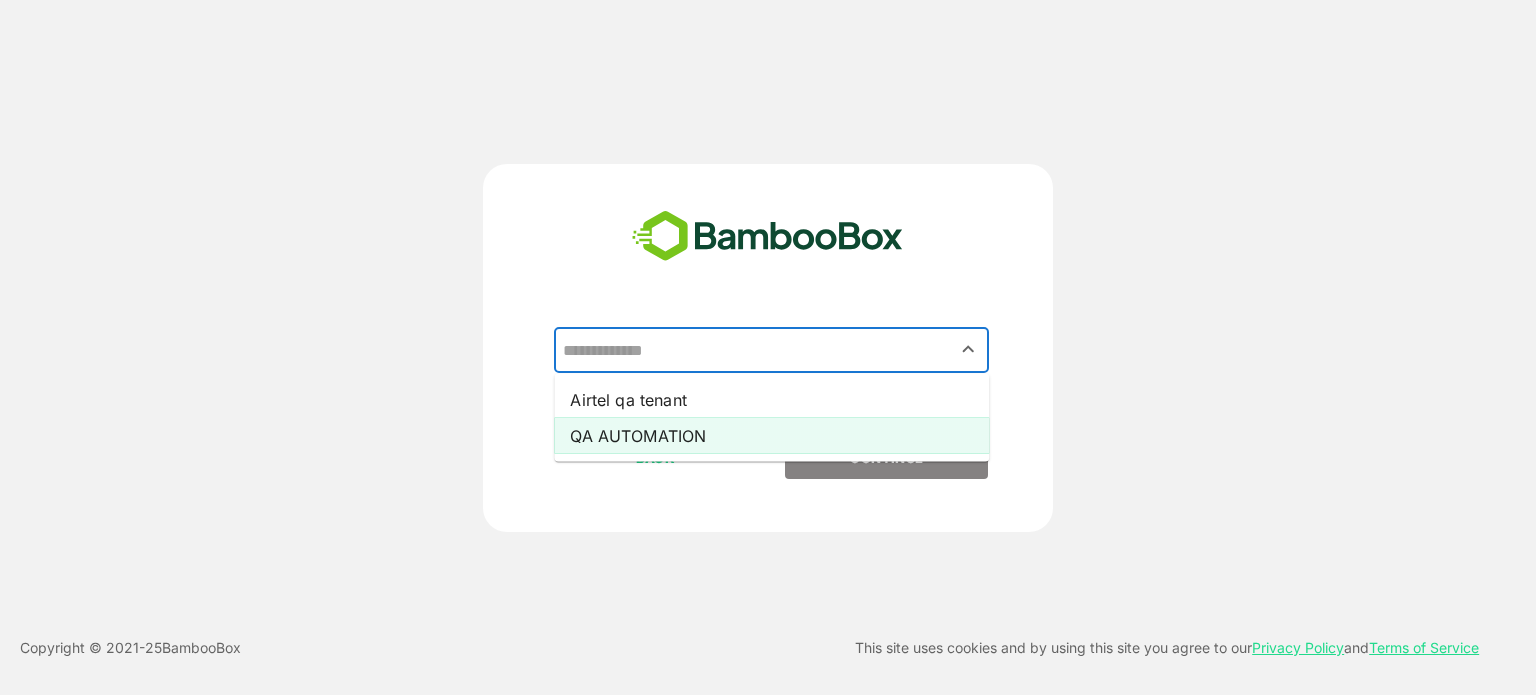 click on "QA AUTOMATION" at bounding box center (771, 436) 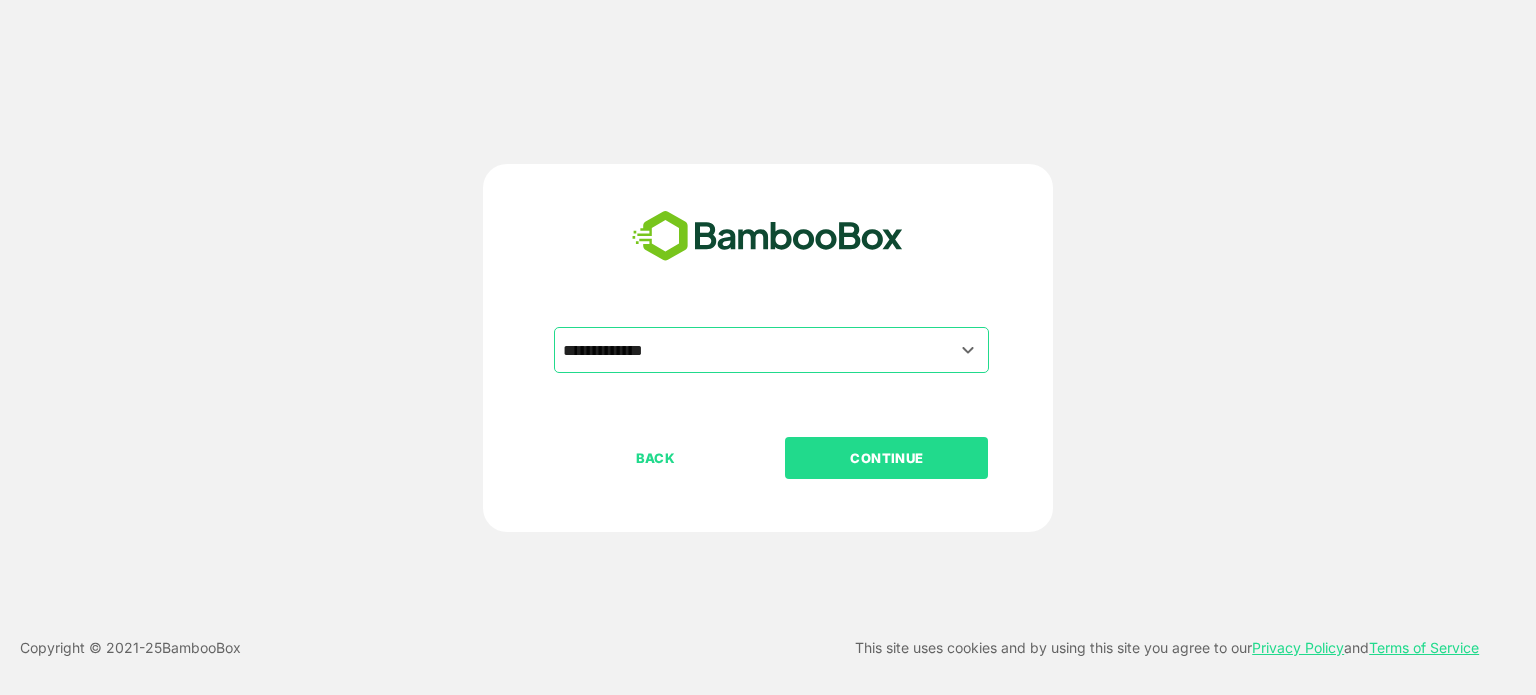 click on "CONTINUE" at bounding box center (887, 458) 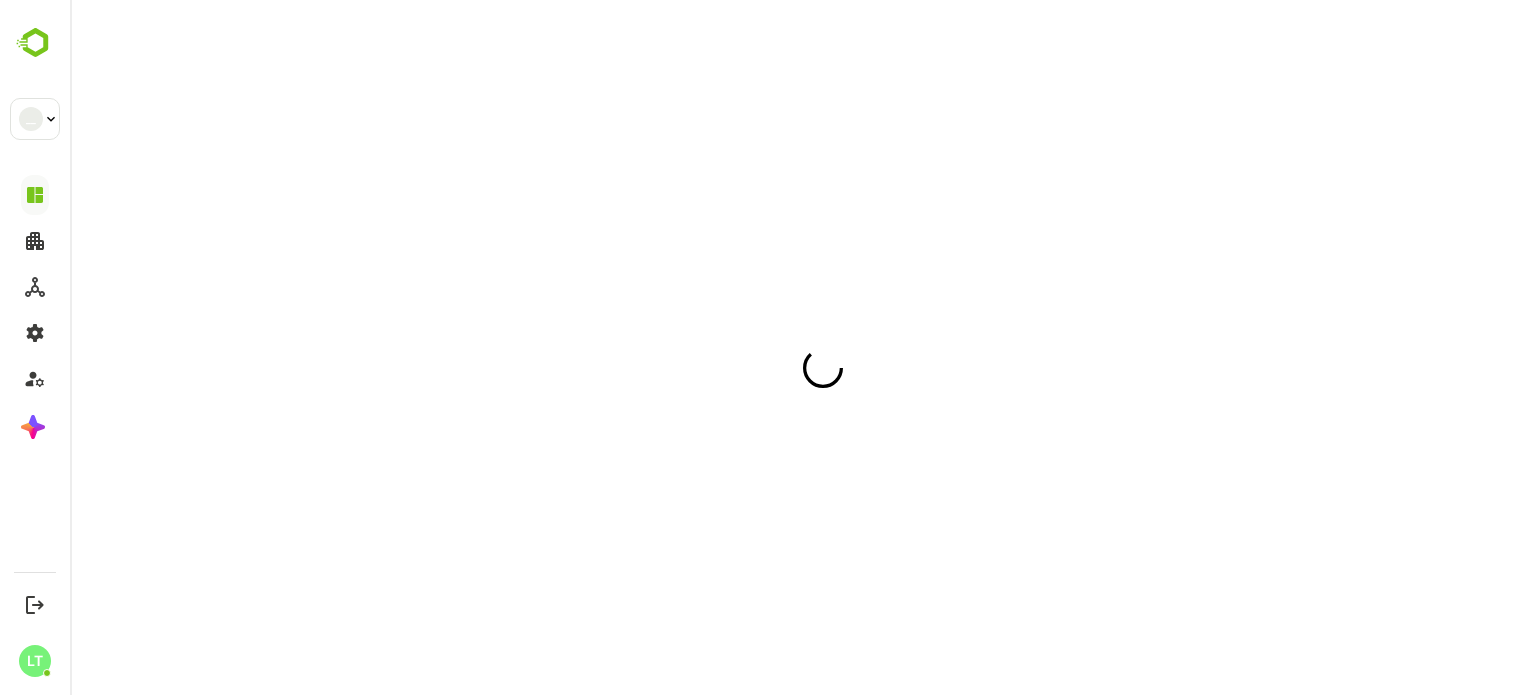 scroll, scrollTop: 0, scrollLeft: 0, axis: both 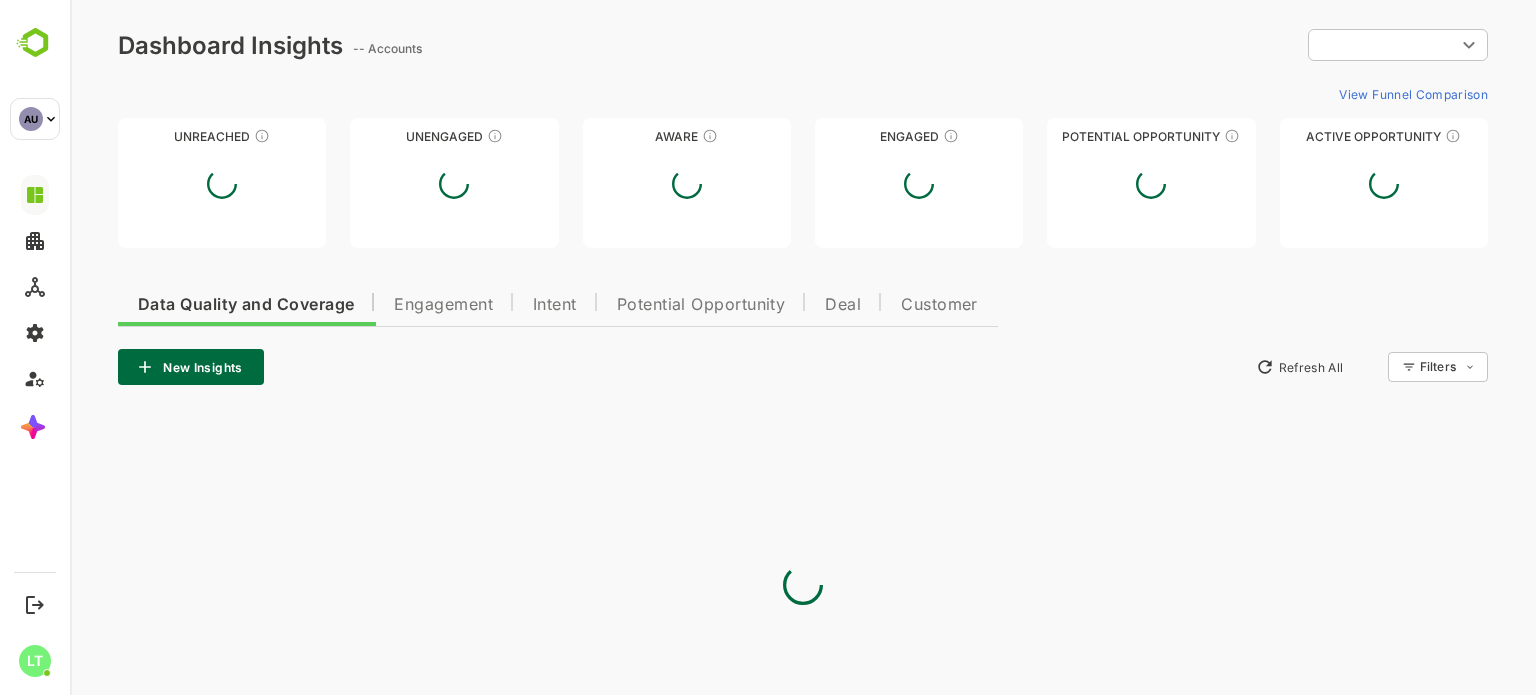 type on "**********" 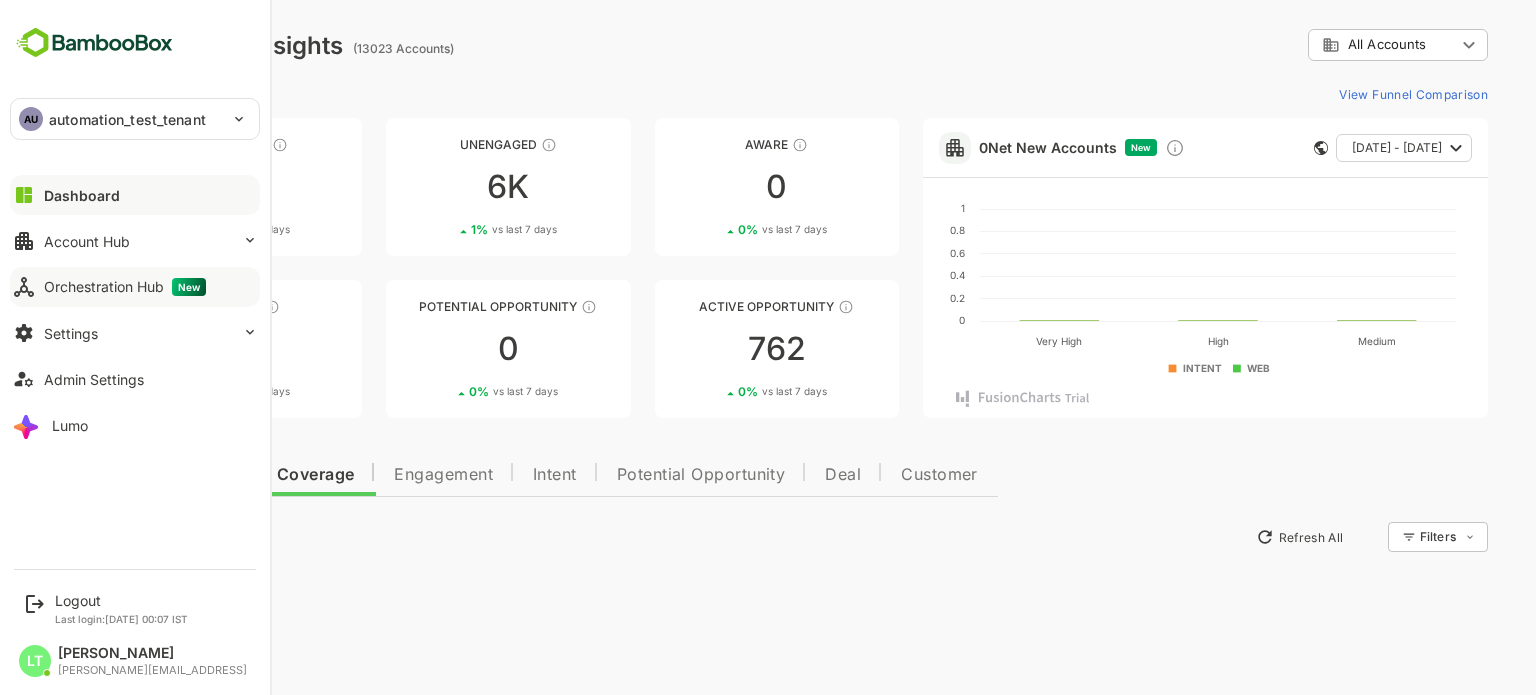 click on "Orchestration Hub New" at bounding box center [125, 287] 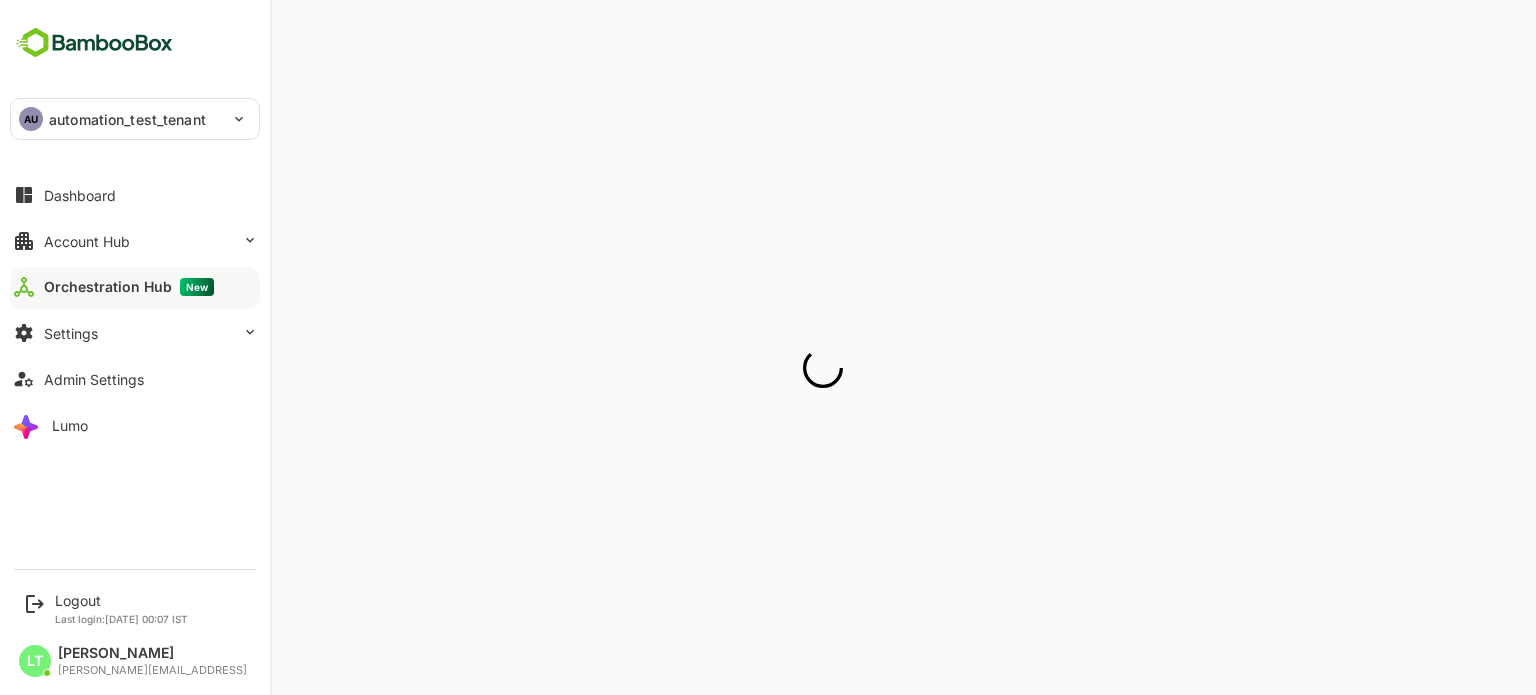 scroll, scrollTop: 0, scrollLeft: 0, axis: both 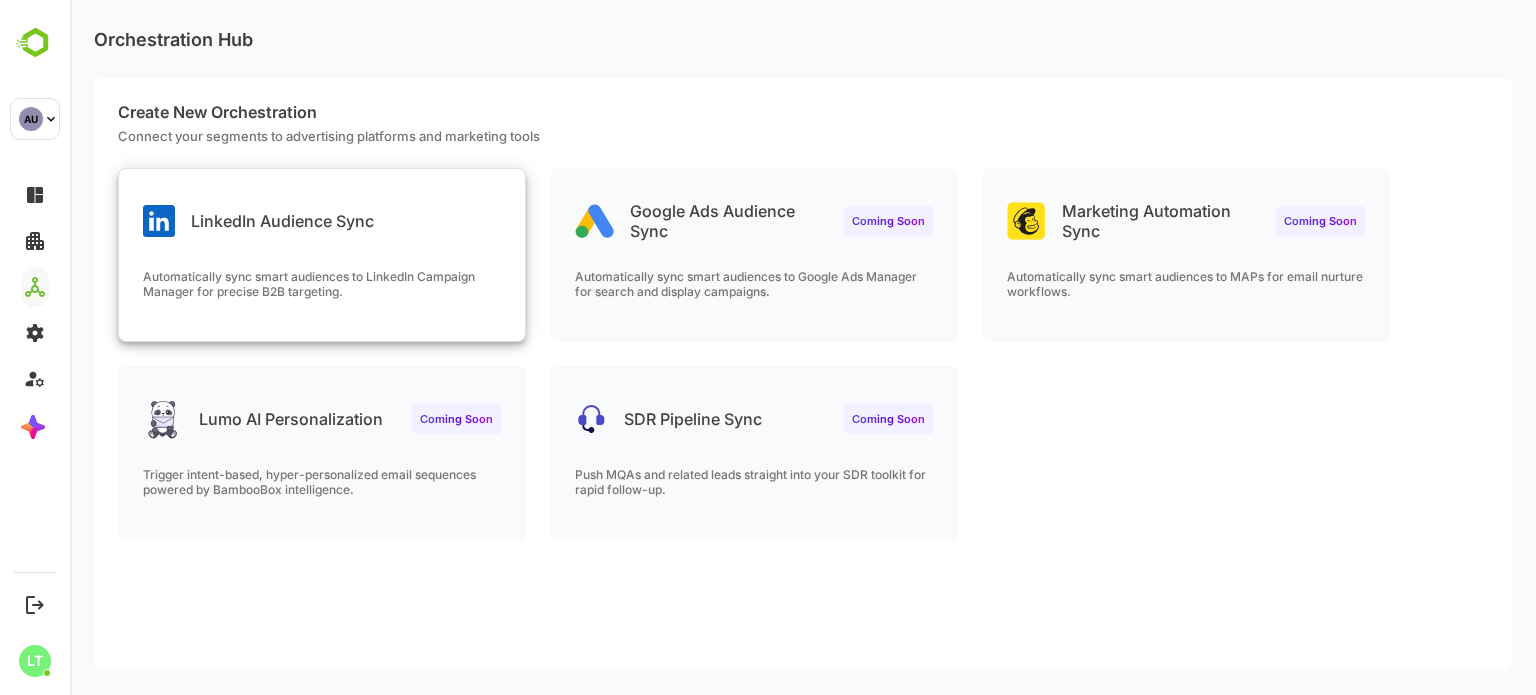 click on "Automatically sync smart audiences to LinkedIn Campaign Manager for precise B2B targeting." at bounding box center [322, 284] 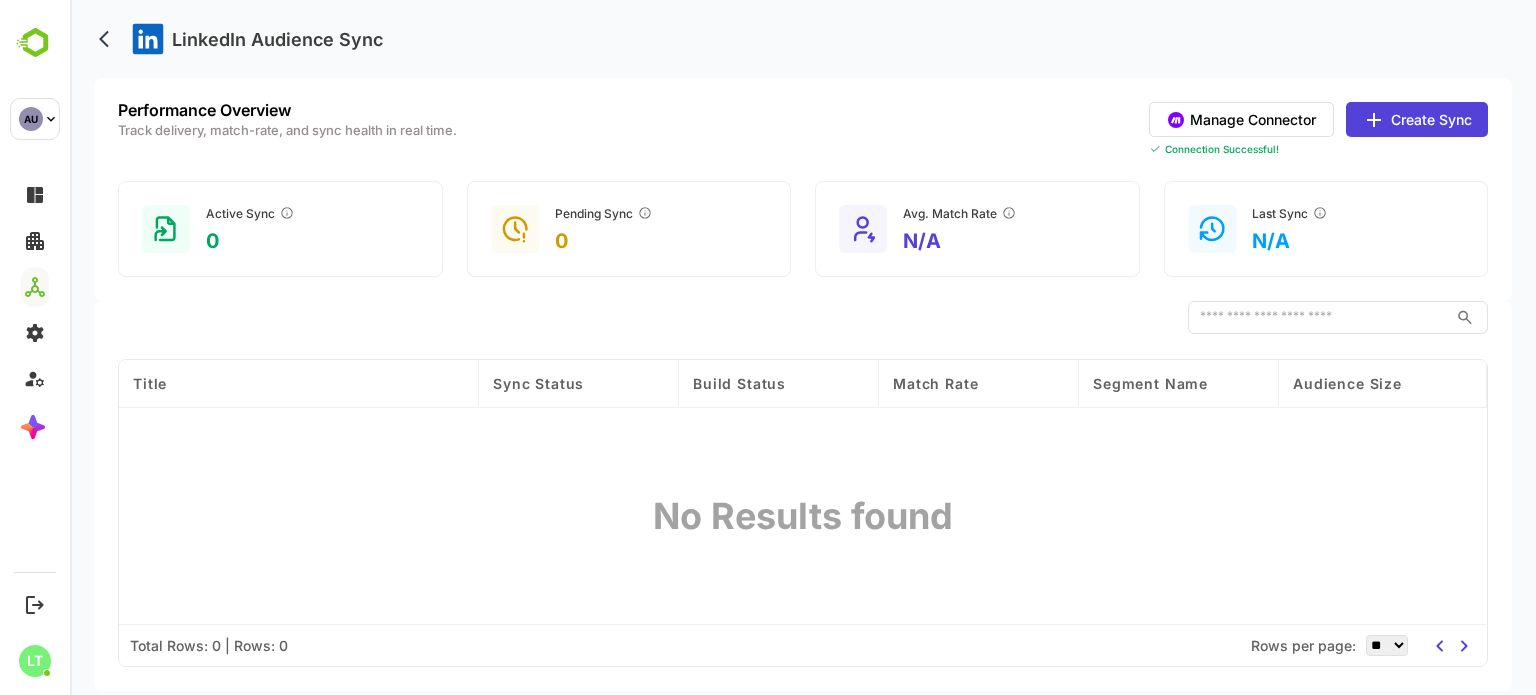 click on "Manage Connector" at bounding box center [1241, 119] 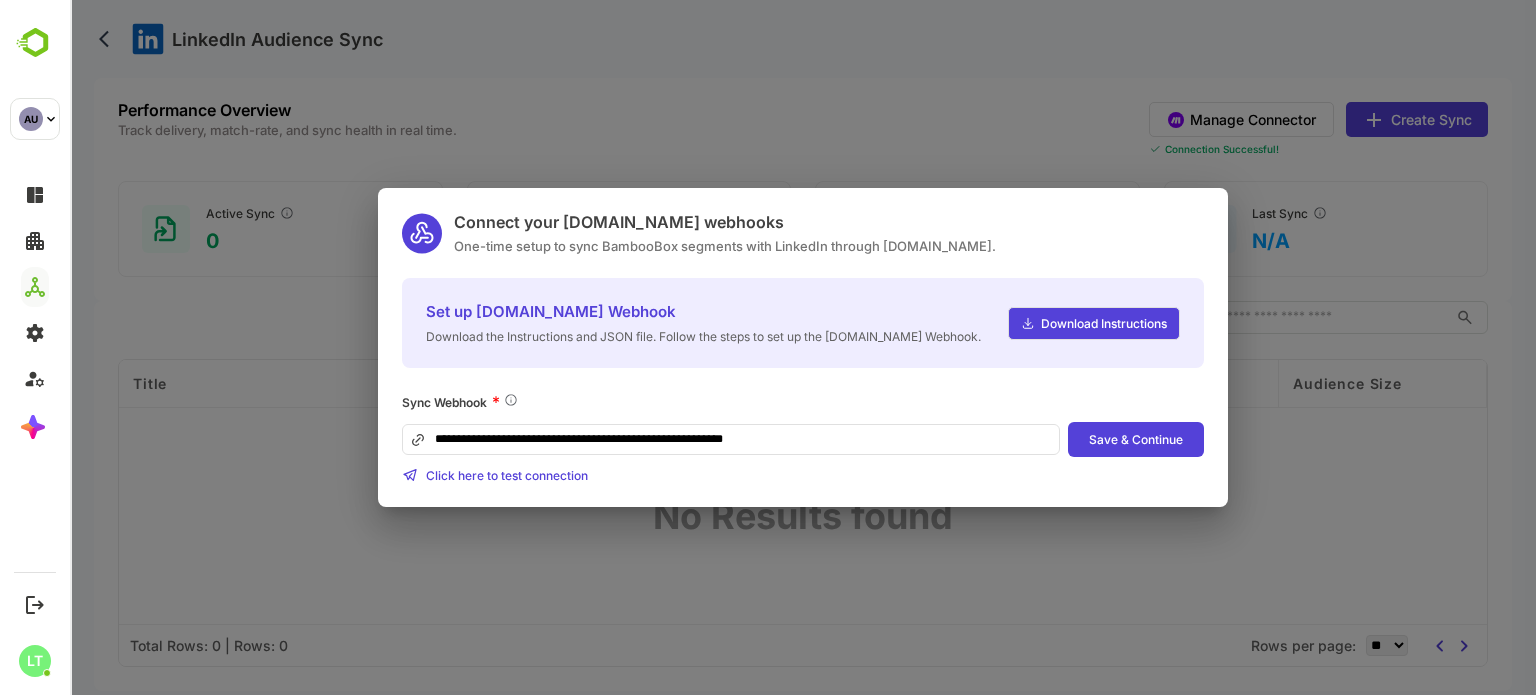 click on "**********" at bounding box center (731, 439) 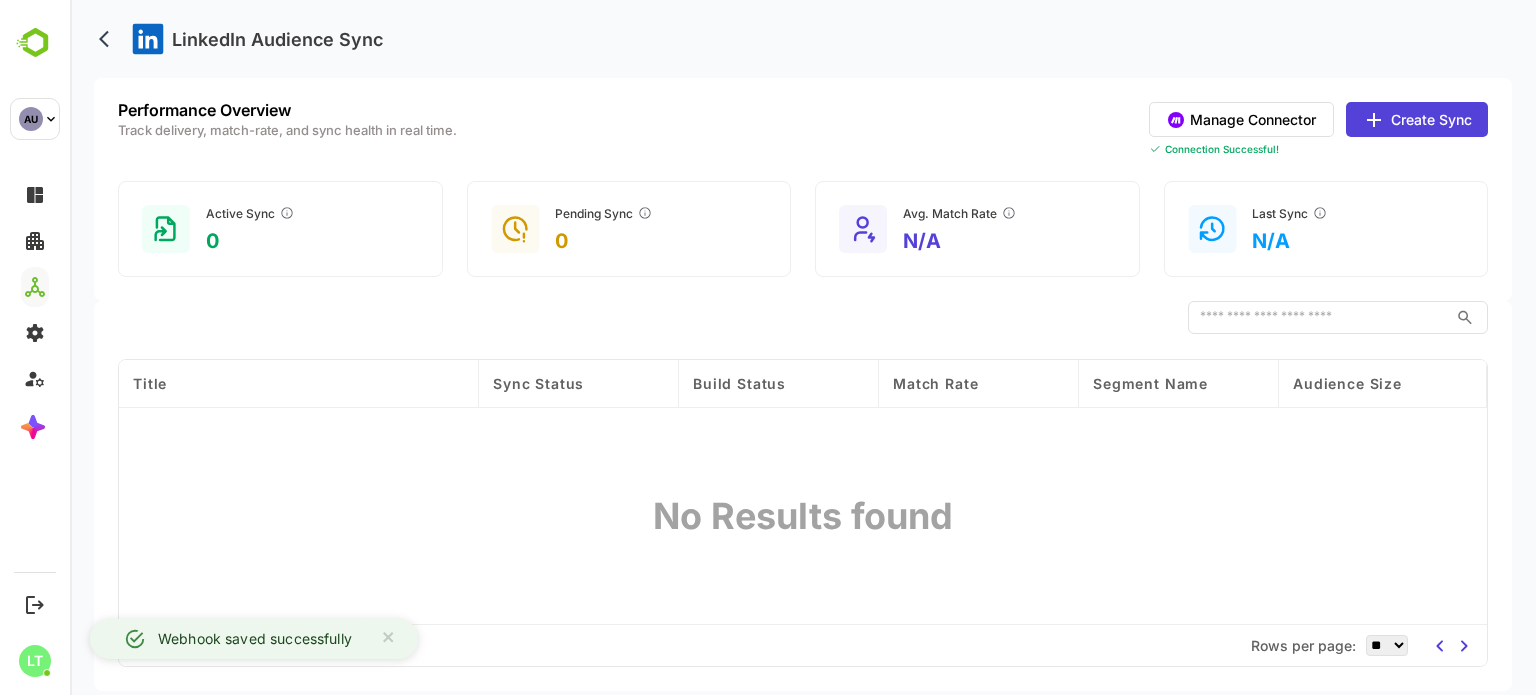 click on "Performance Overview Track delivery, match-rate, and sync health in real time. Manage Connector  Create Sync Connection Successful! Active Sync 0 Pending Sync 0 Avg. Match Rate N/A Last Sync N/A" at bounding box center (803, 189) 